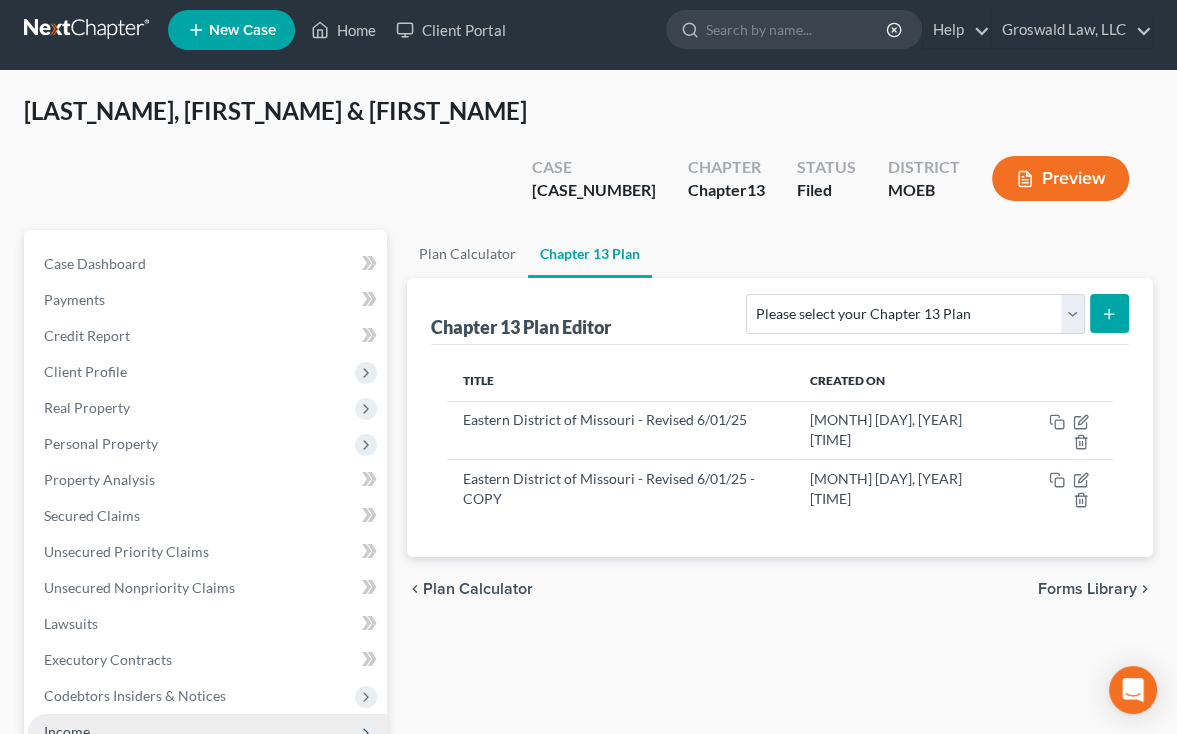 scroll, scrollTop: 0, scrollLeft: 0, axis: both 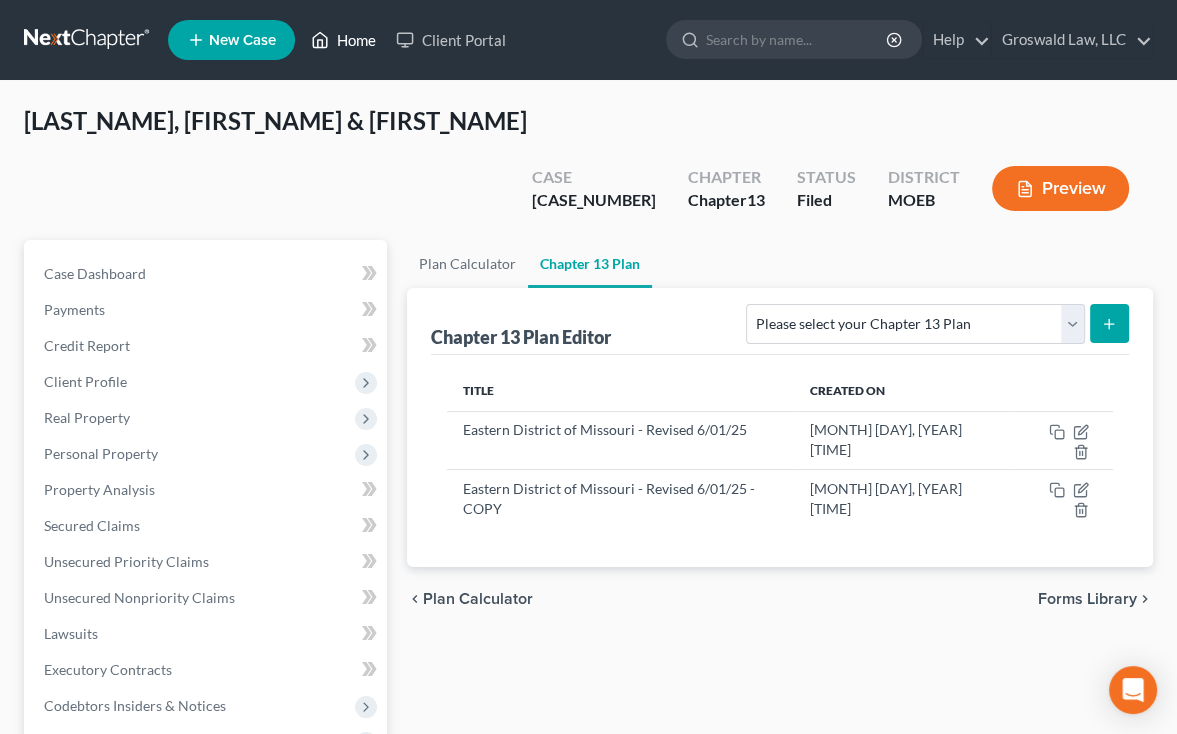 click on "Home" at bounding box center [343, 40] 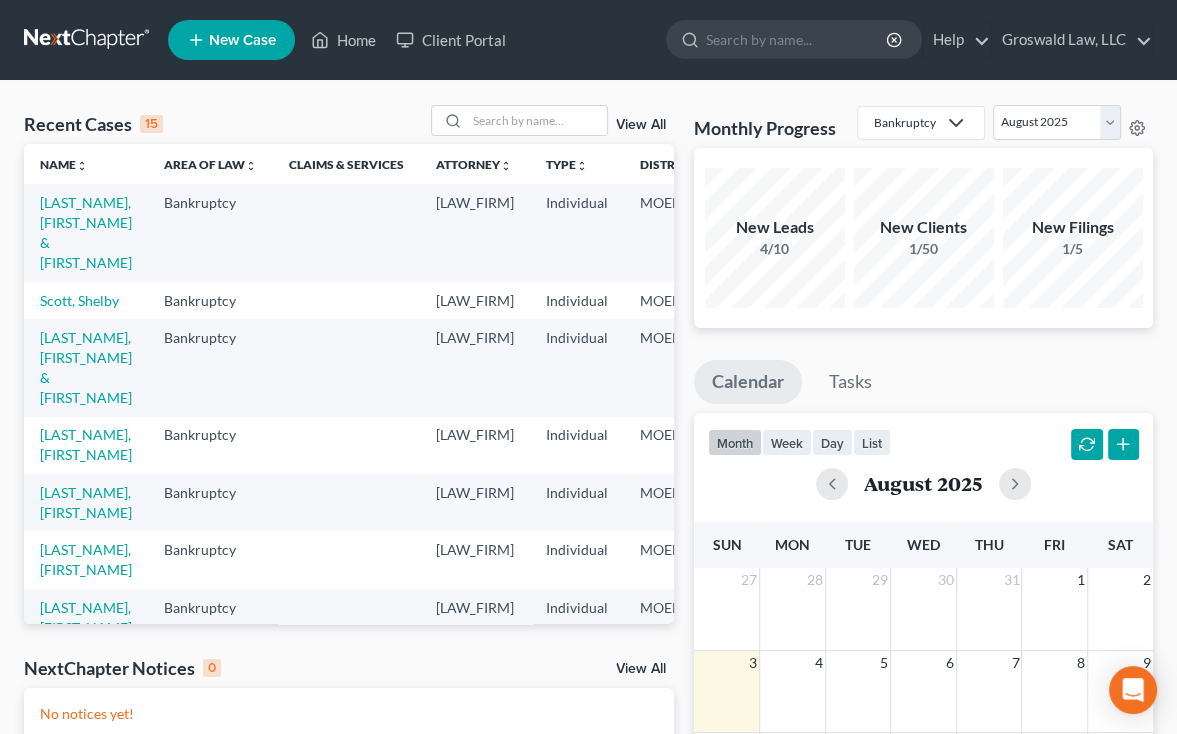 click on "Recent Cases 15         View All
Name
unfold_more
expand_more
expand_less
Area of Law
unfold_more
expand_more
expand_less
Claims & Services
Attorney
unfold_more
expand_more
expand_less
Type
unfold_more
expand_more
expand_less
District
unfold_more
expand_more
expand_less
Chapter
unfold_more
expand_more
expand_less
Case No
unfold_more
expand_more
expand_less
Prefix
unfold_more
expand_more
expand_less
[LAST_NAME], [FIRST_NAME] & [FIRST_NAME] Bankruptcy [LAW_FIRM] Individual [DISTRICT] [CHAPTER] [CASE_NUMBER] [LAST_NAME], [FIRST_NAME] Bankruptcy [LAW_FIRM] Individual [DISTRICT] [CHAPTER] [CASE_NUMBER] [LAST_NAME], [FIRST_NAME] & [FIRST_NAME] Bankruptcy [LAW_FIRM] Individual [DISTRICT] [CHAPTER] [CASE_NUMBER] [LAST_NAME], [FIRST_NAME] Bankruptcy [LAW_FIRM] Individual [DISTRICT] [CHAPTER] [CASE_NUMBER] [LAST_NAME], [FIRST_NAME] Bankruptcy [LAW_FIRM] Individual [DISTRICT] [CHAPTER] [CASE_NUMBER] [LAST_NAME], [FIRST_NAME] Bankruptcy [LAW_FIRM] Individual" at bounding box center (588, 600) 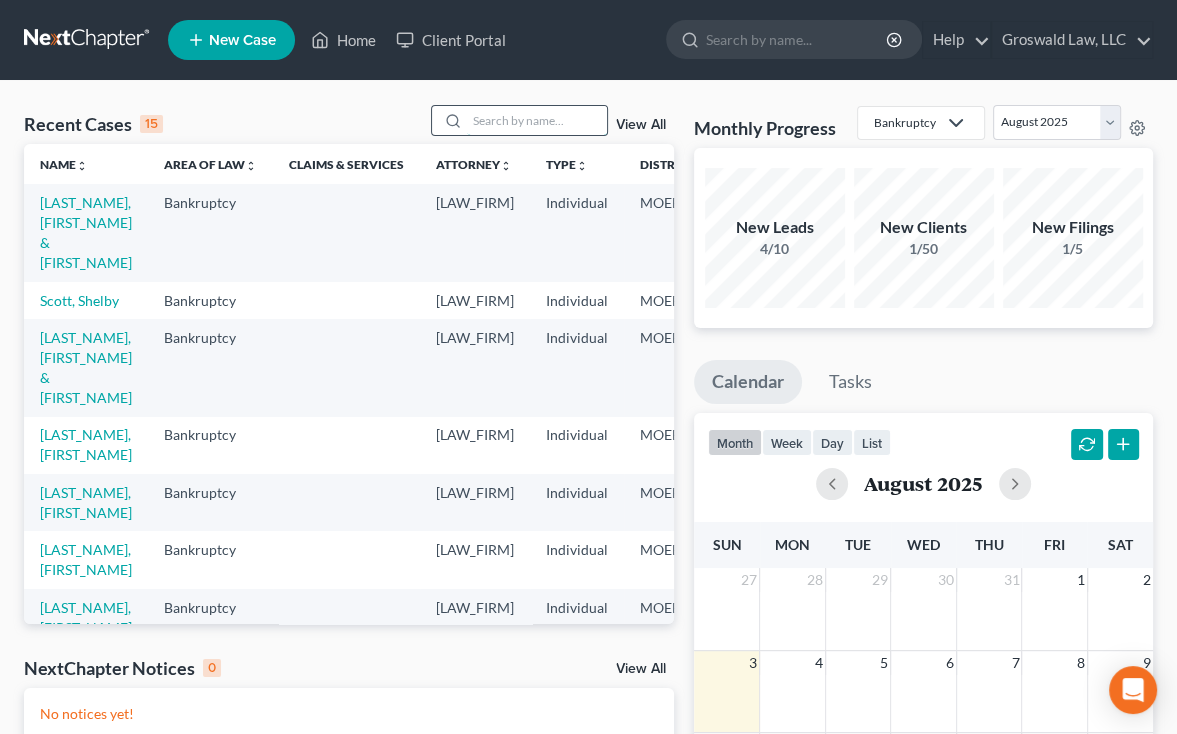 click at bounding box center [537, 120] 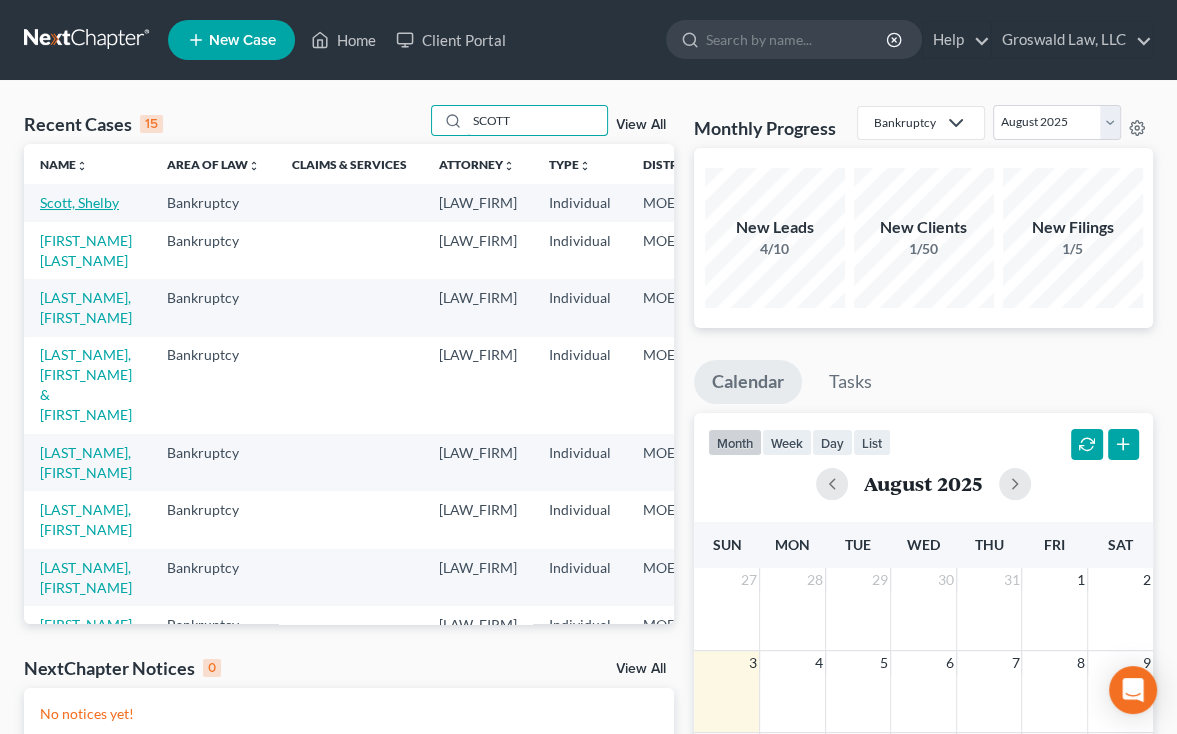 type on "SCOTT" 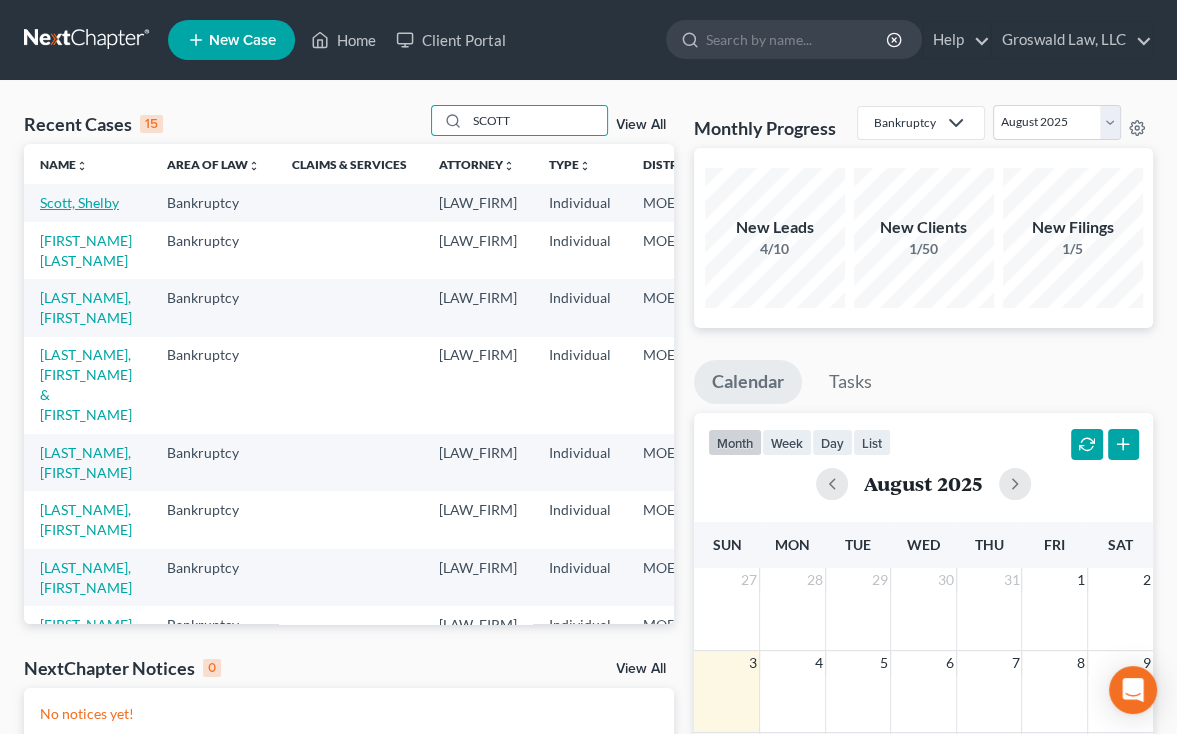 click on "Scott, Shelby" at bounding box center [79, 202] 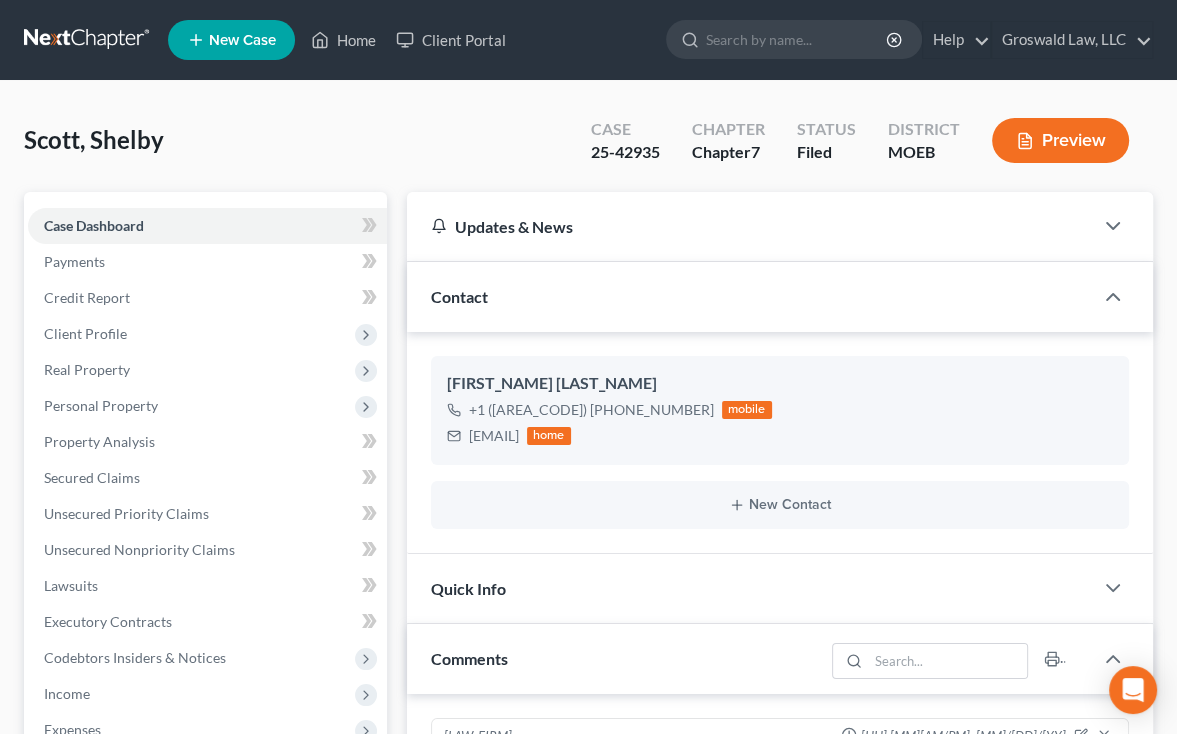 scroll, scrollTop: 332, scrollLeft: 0, axis: vertical 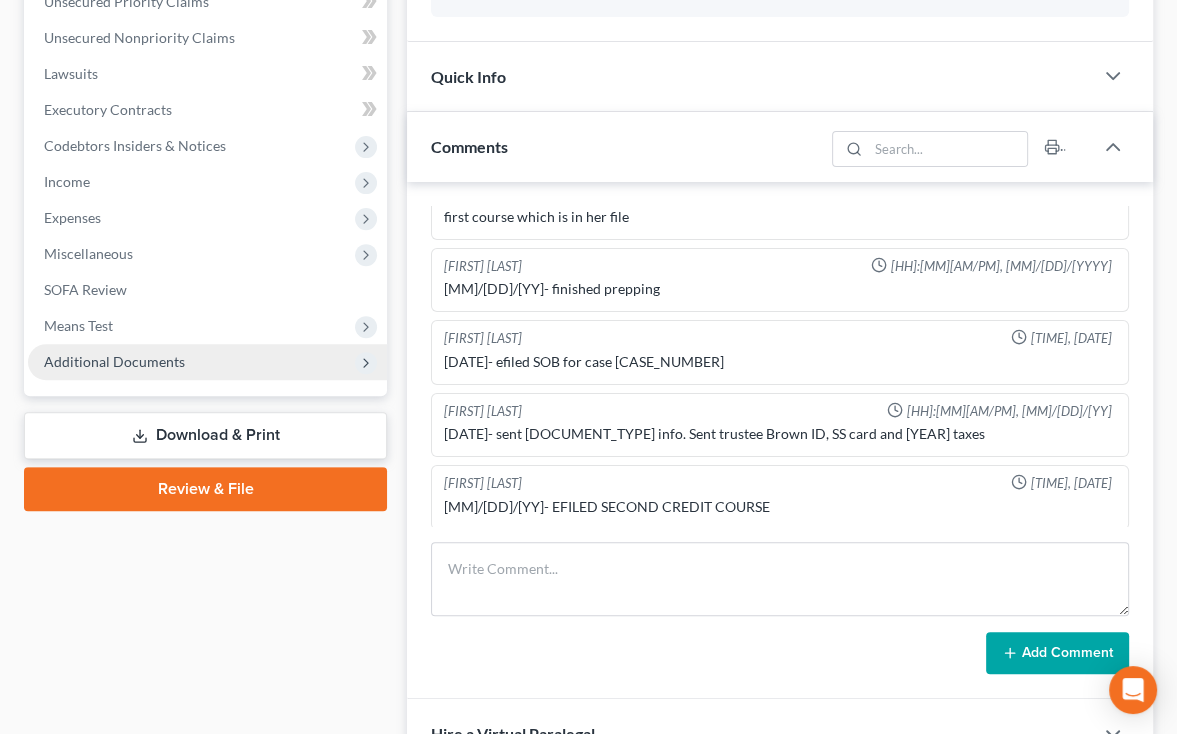 click on "Additional Documents" at bounding box center [114, 361] 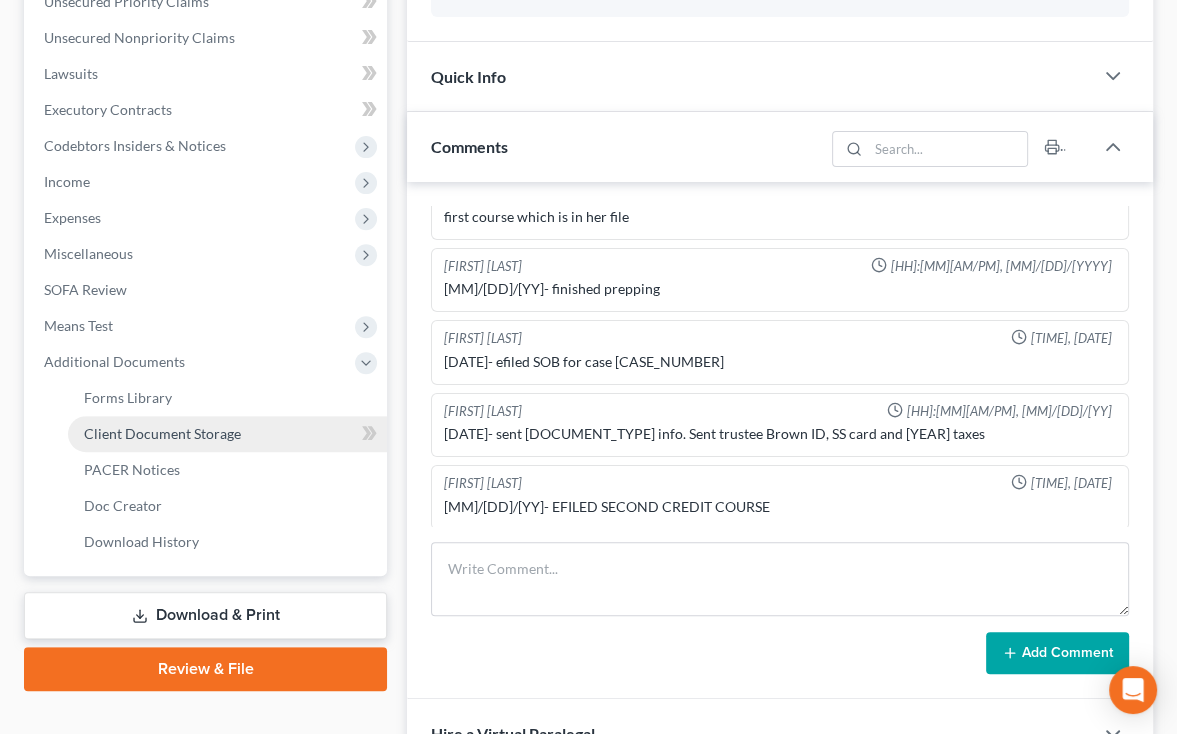 click on "Client Document Storage" at bounding box center (162, 433) 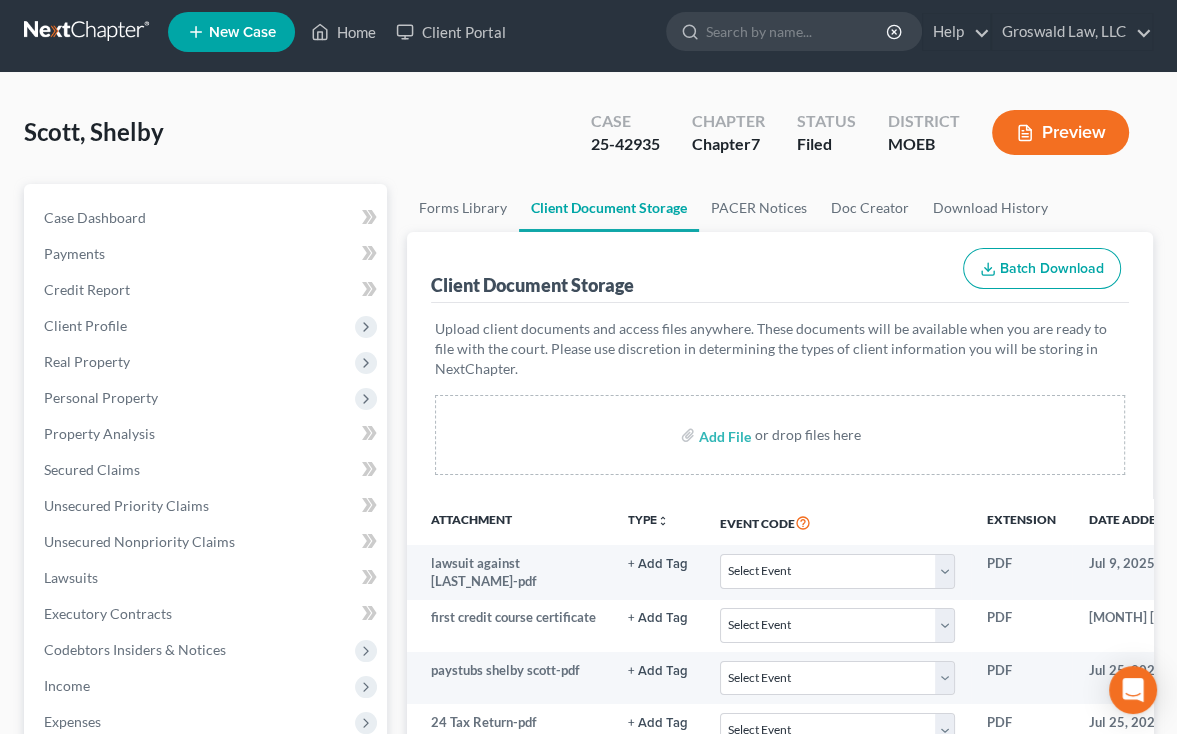scroll, scrollTop: 0, scrollLeft: 0, axis: both 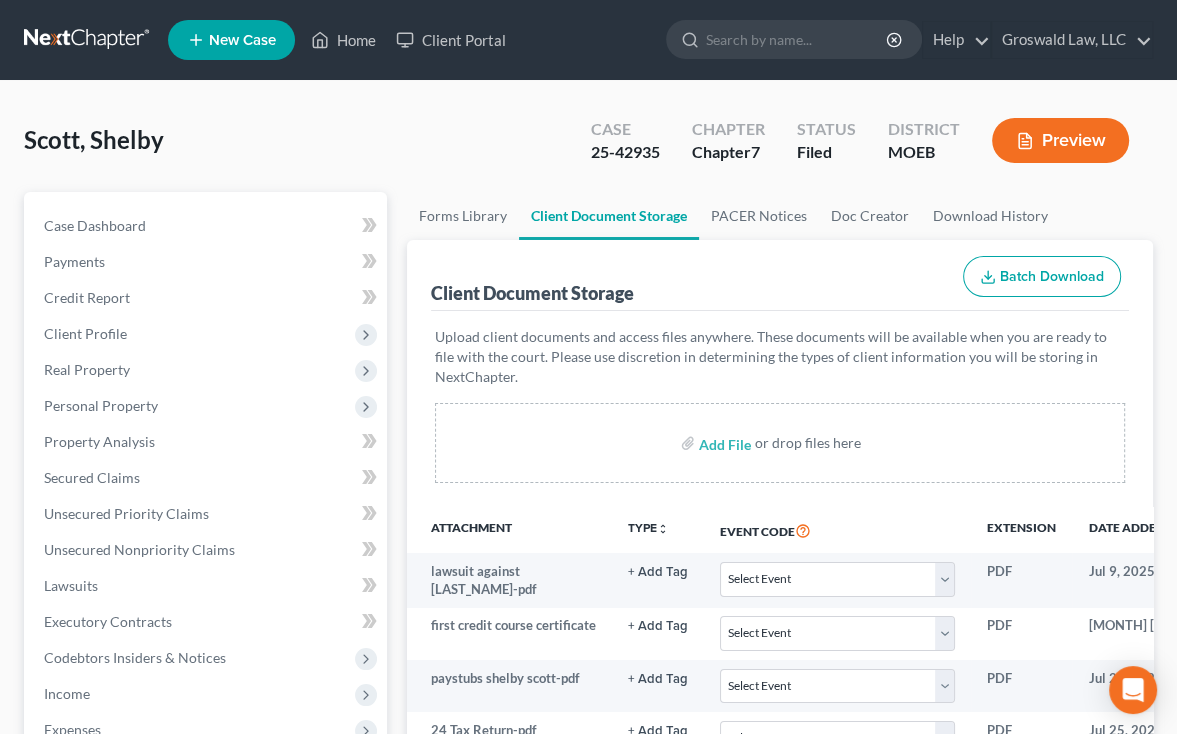 click on "[LAST_NAME], [FIRST_NAME] Upgraded Case [CASE_NUMBER] Chapter [CHAPTER] Status Filed District [DISTRICT] Preview Petition Navigation
Case Dashboard
Payments
Invoices
Payments
Payments
Credit Report" at bounding box center (588, 687) 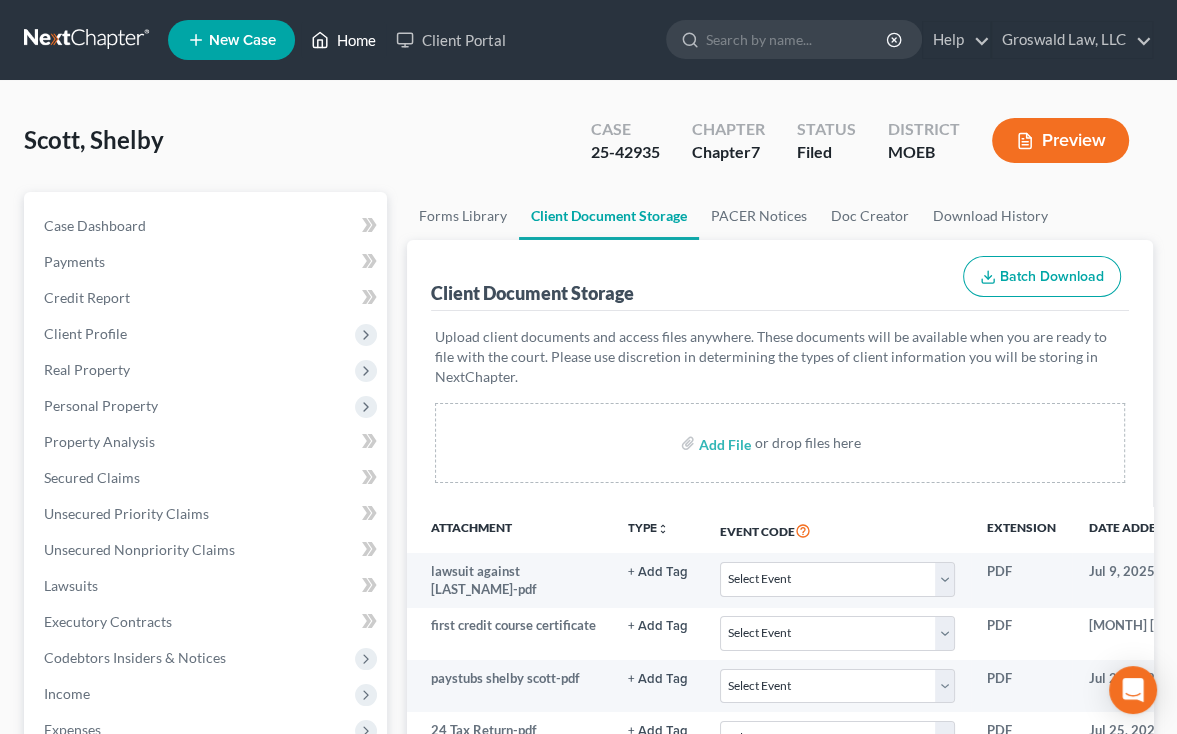 click on "Home" at bounding box center (343, 40) 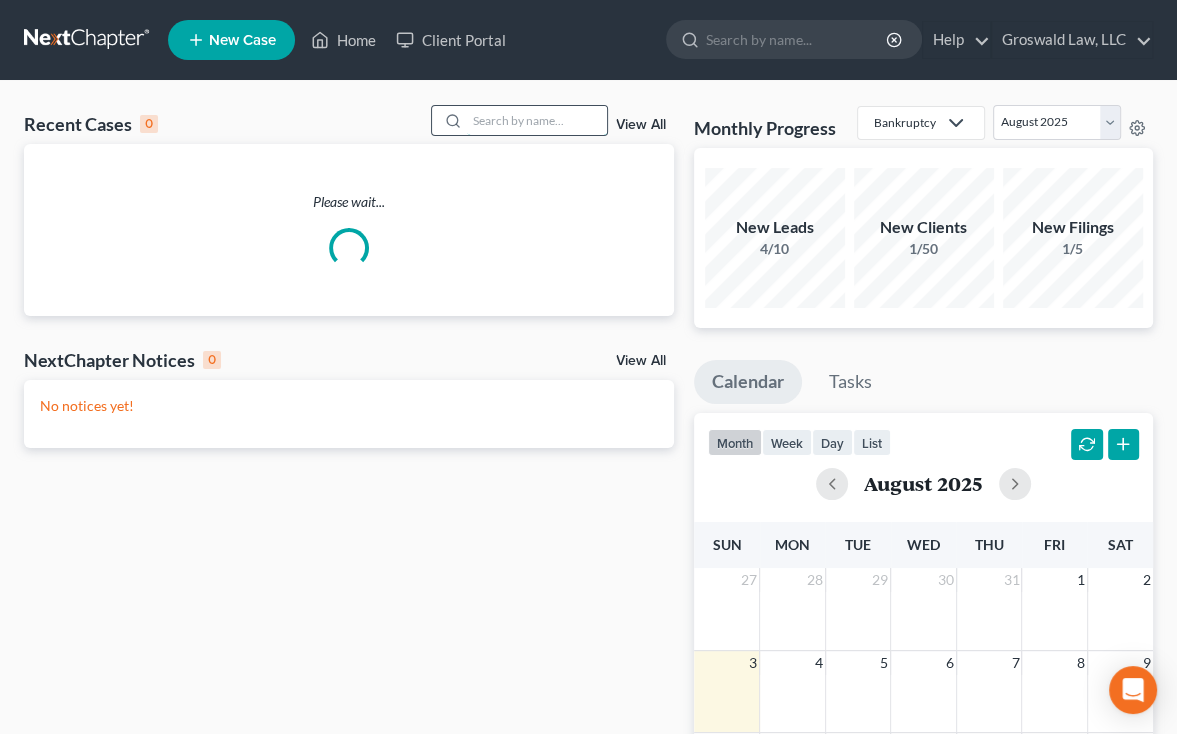 click at bounding box center (537, 120) 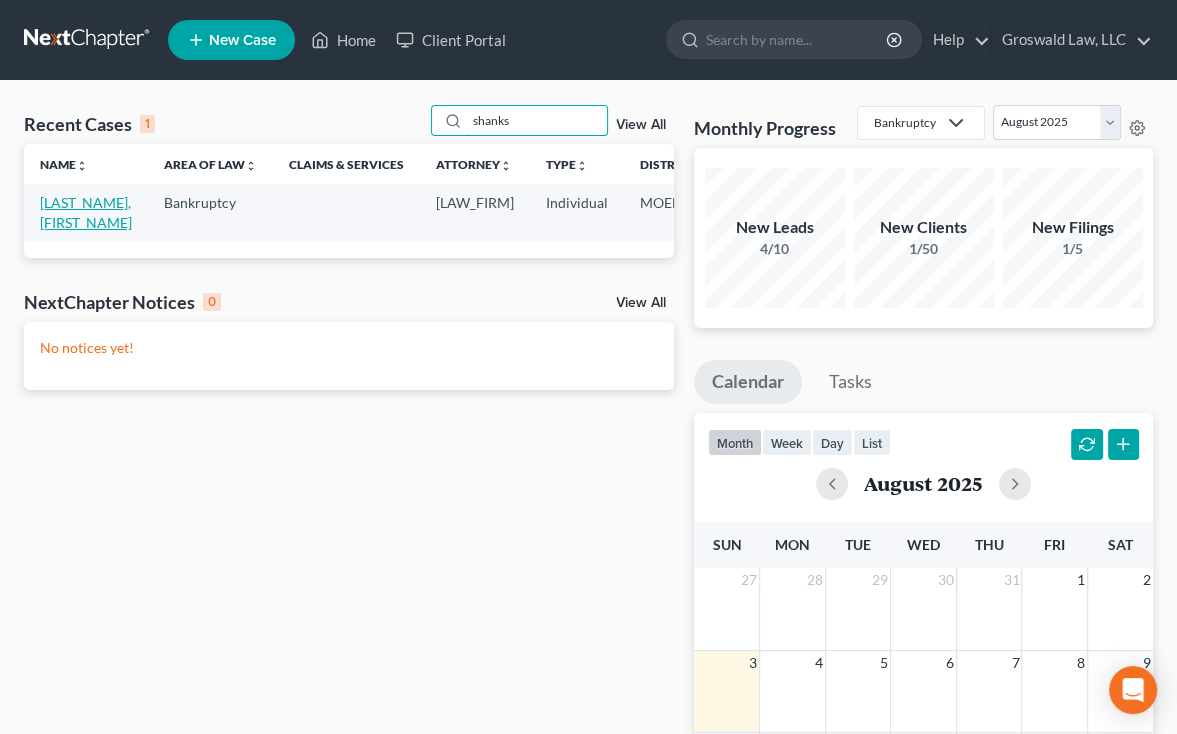 type on "shanks" 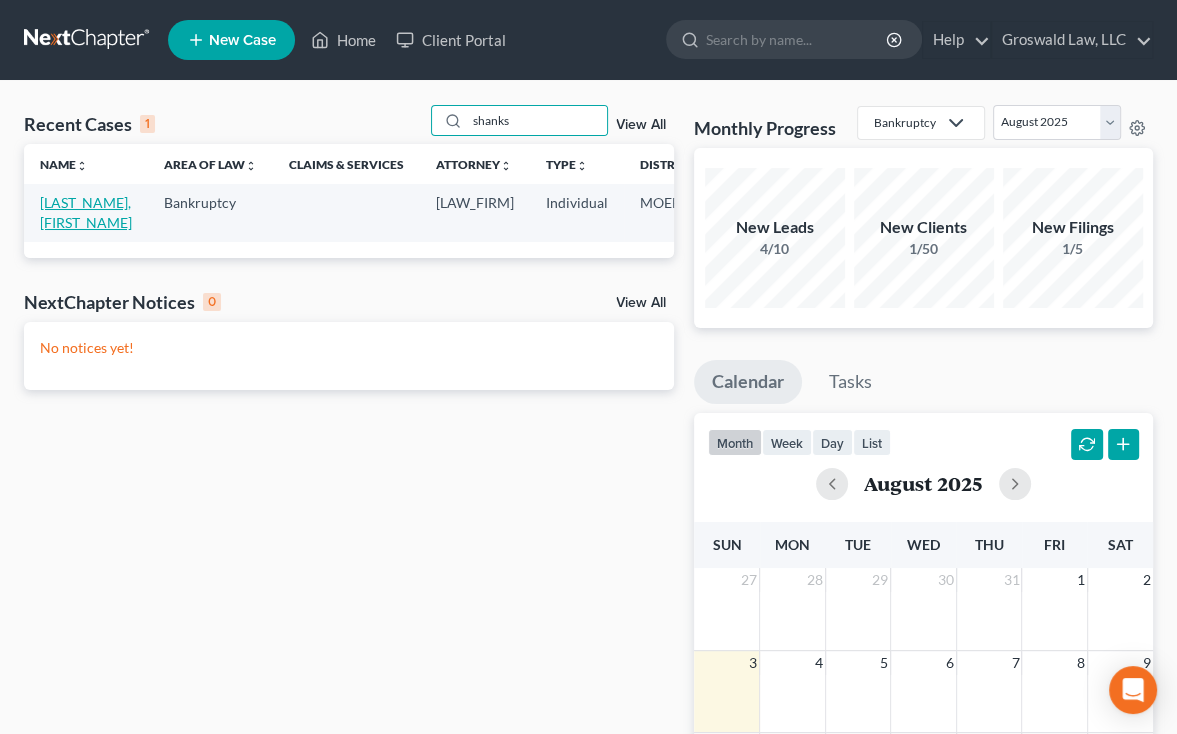 click on "[LAST_NAME], [FIRST_NAME]" at bounding box center [86, 212] 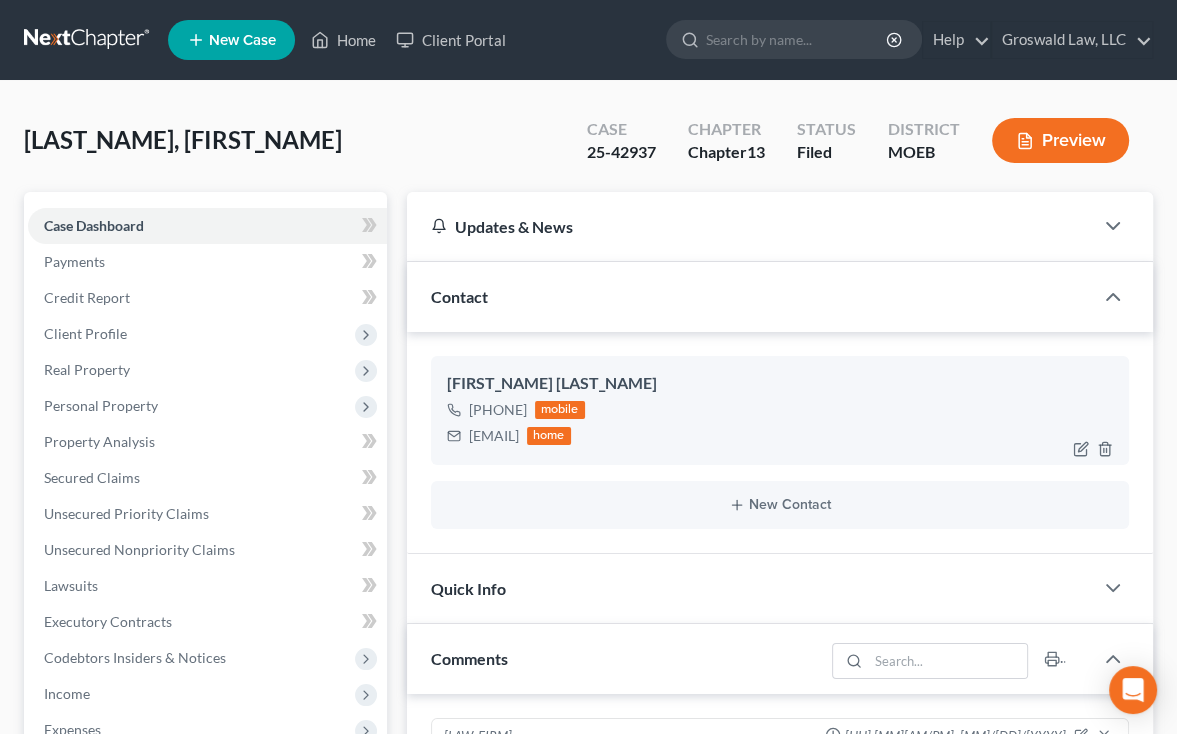 scroll, scrollTop: 116, scrollLeft: 0, axis: vertical 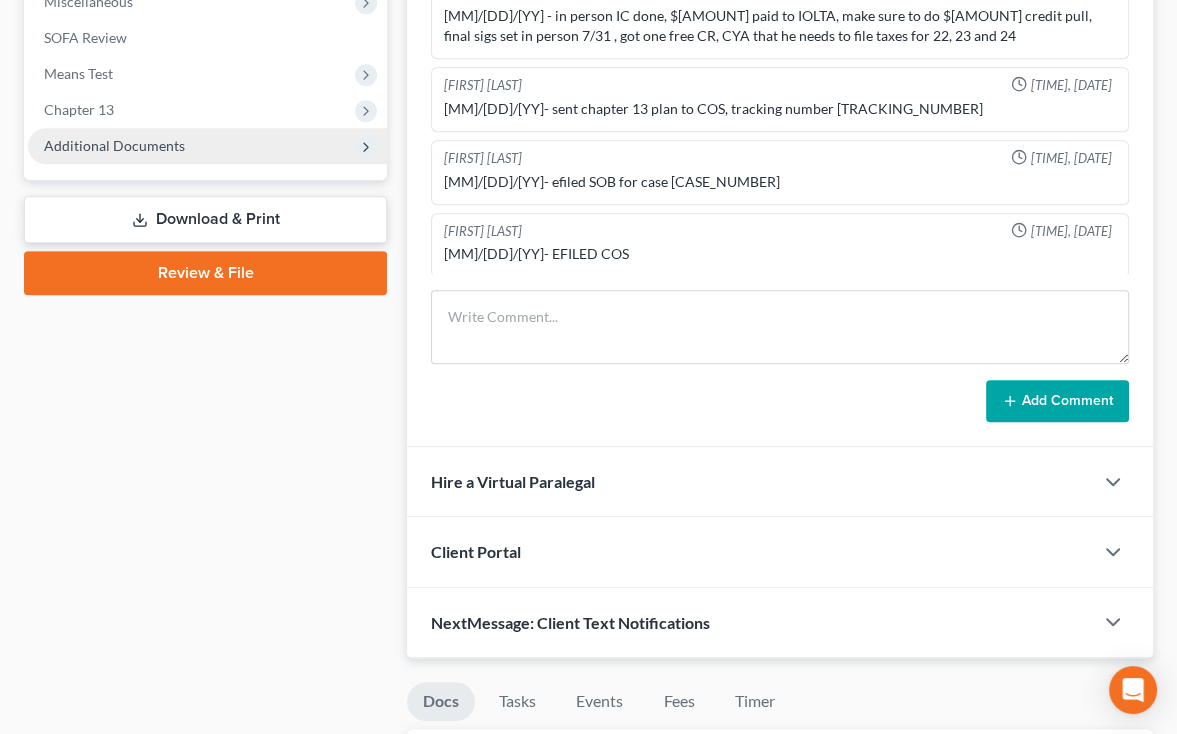 click on "Additional Documents" at bounding box center (114, 145) 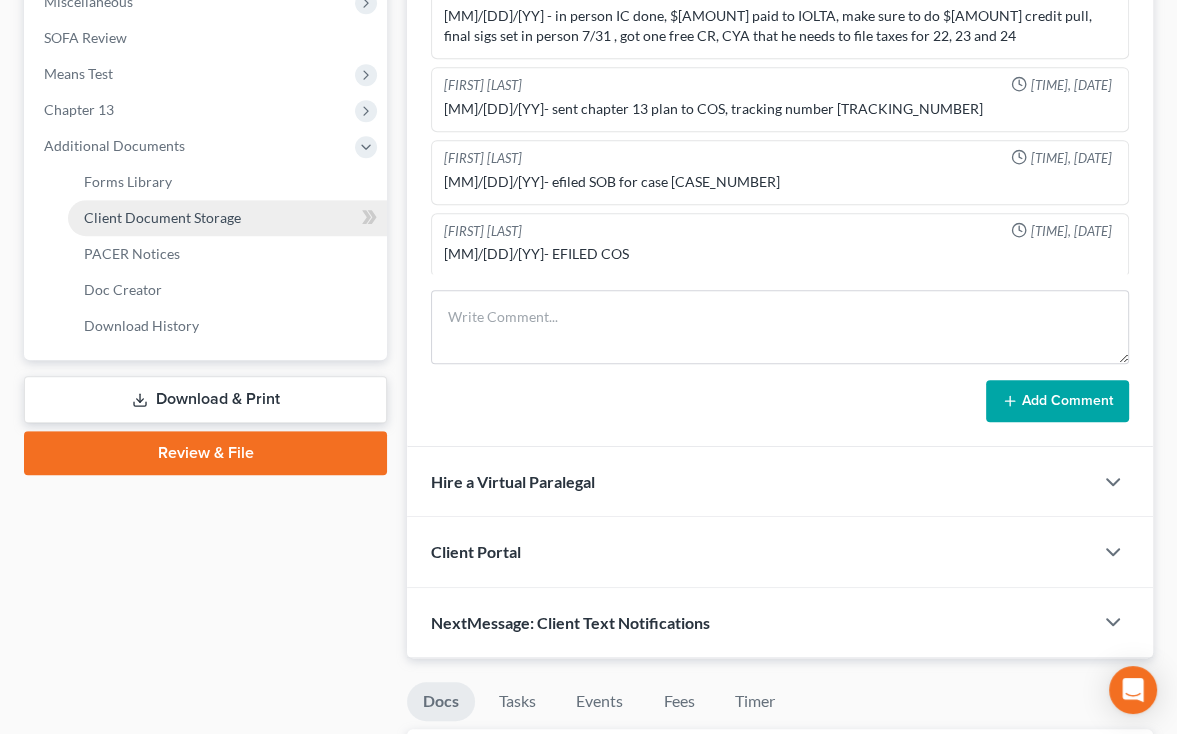 click on "Client Document Storage" at bounding box center (162, 217) 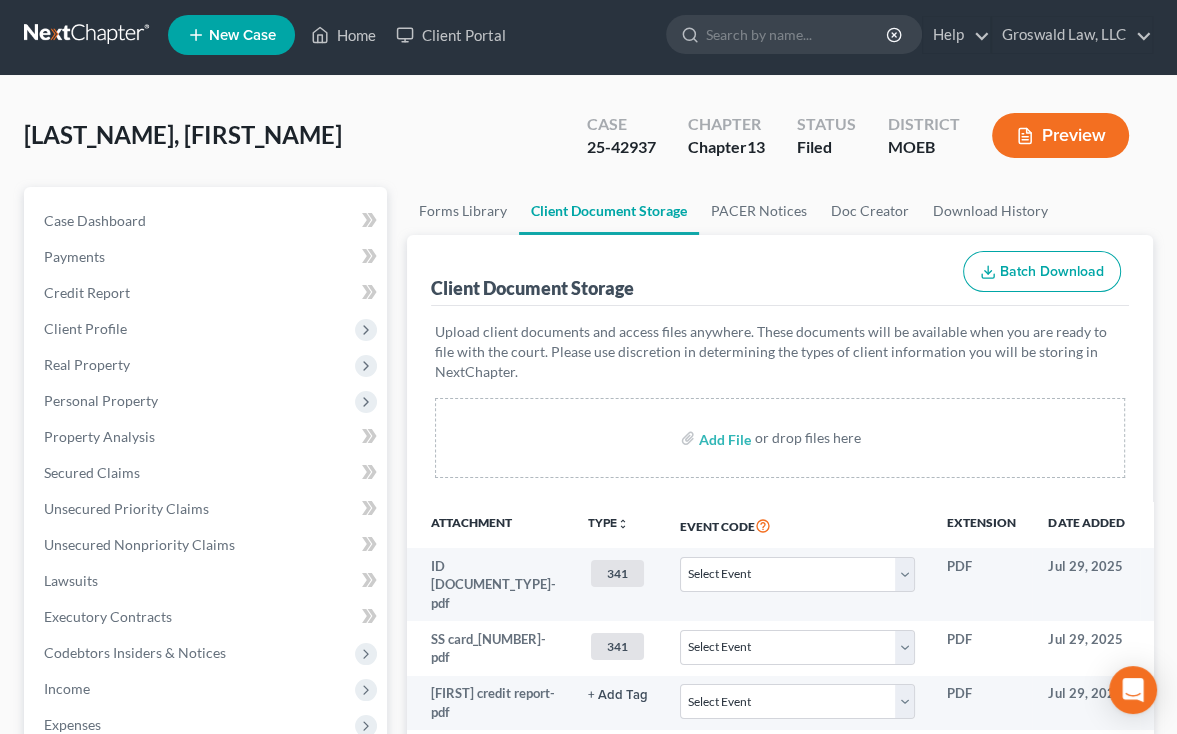 scroll, scrollTop: 0, scrollLeft: 0, axis: both 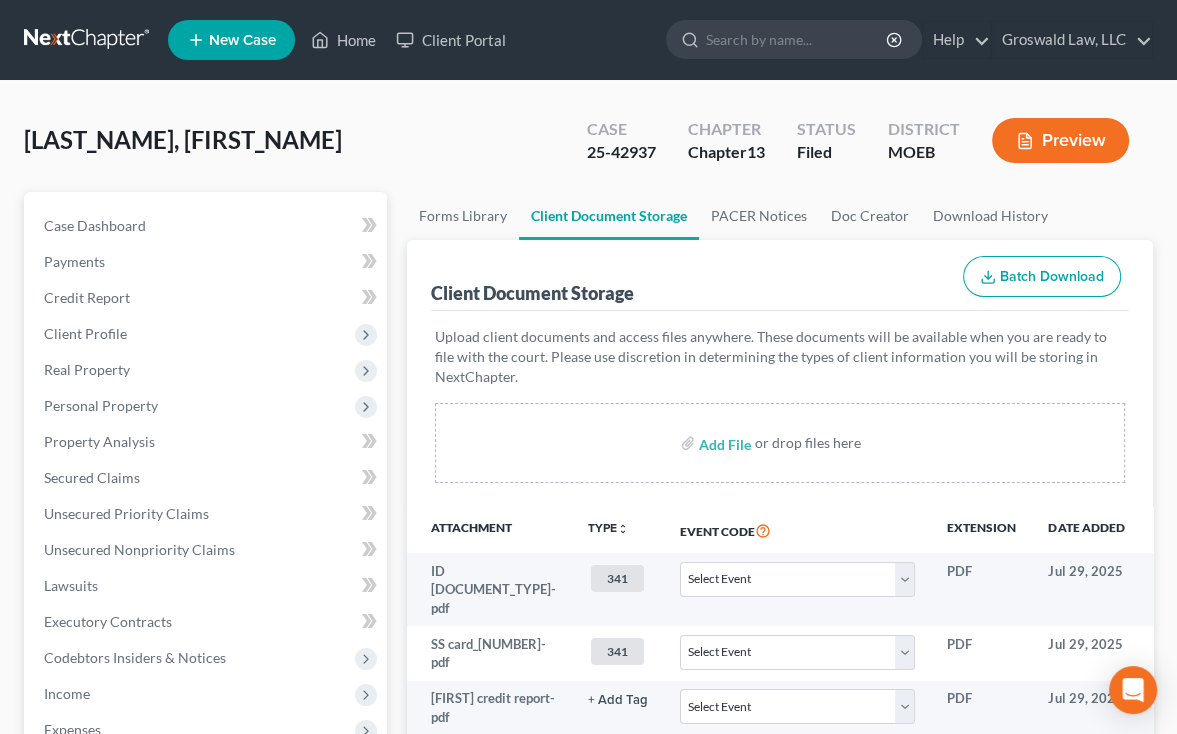 click on "Client Document Storage
Batch Download" at bounding box center [780, 276] 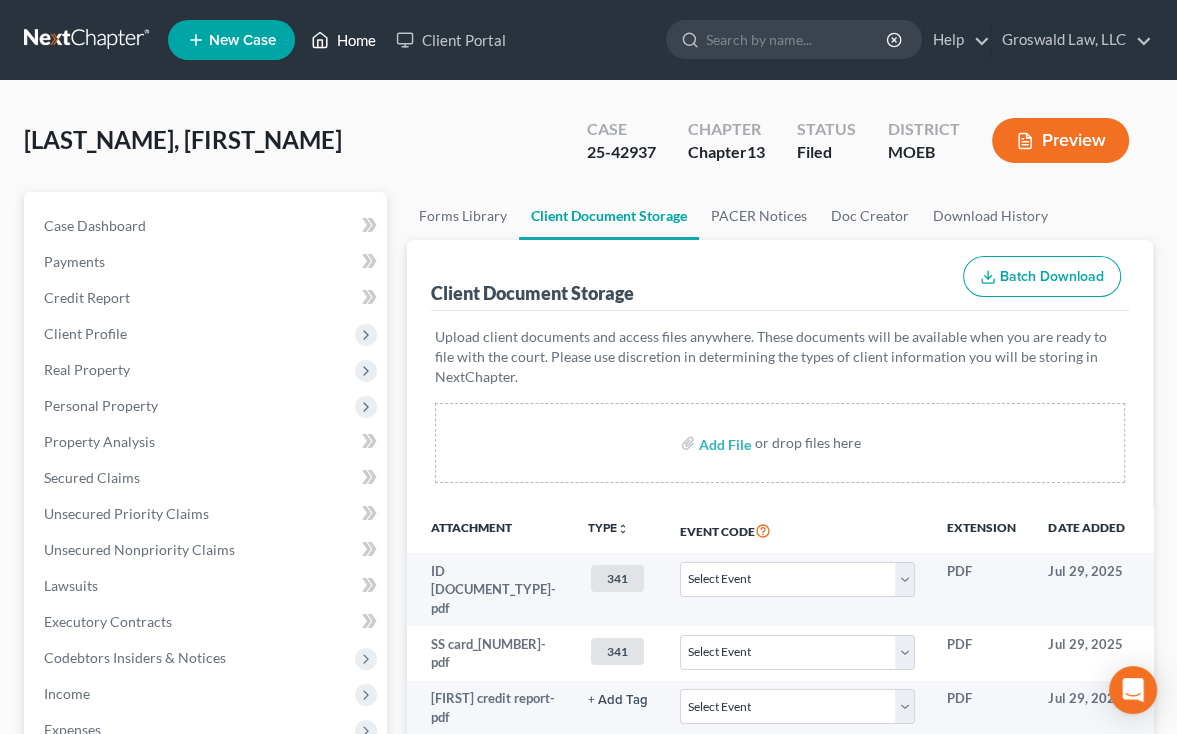 click on "Home" at bounding box center [343, 40] 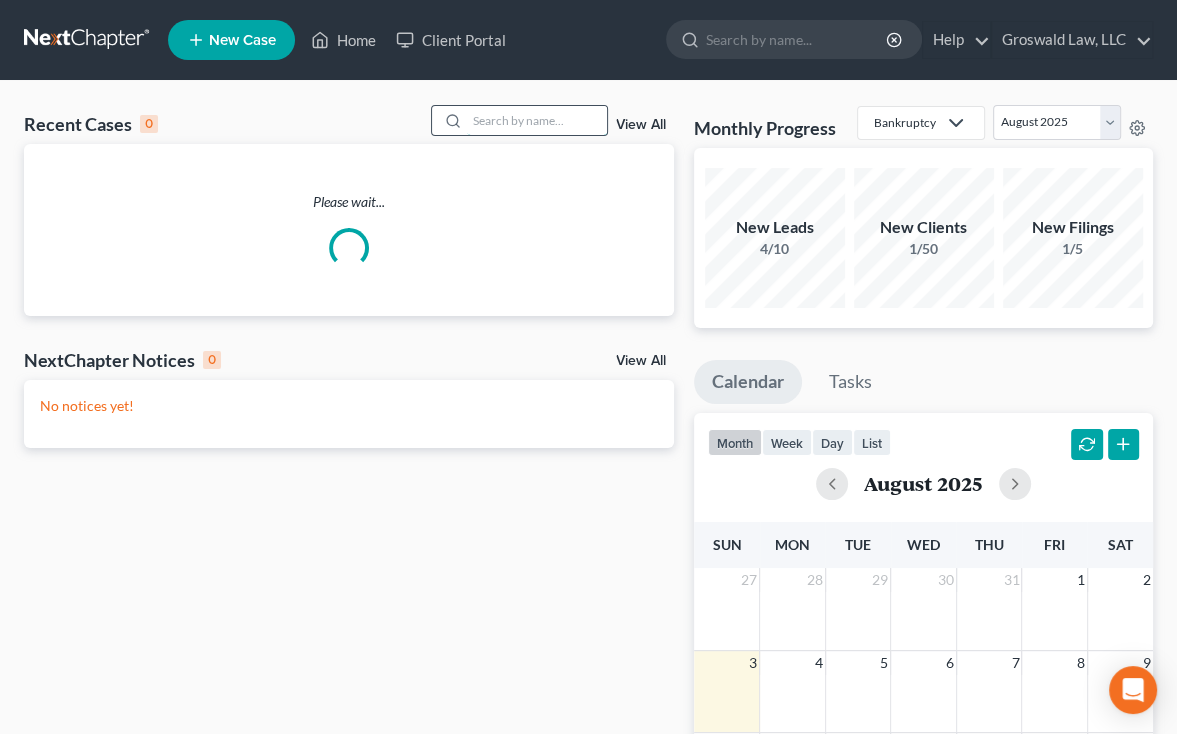click at bounding box center (537, 120) 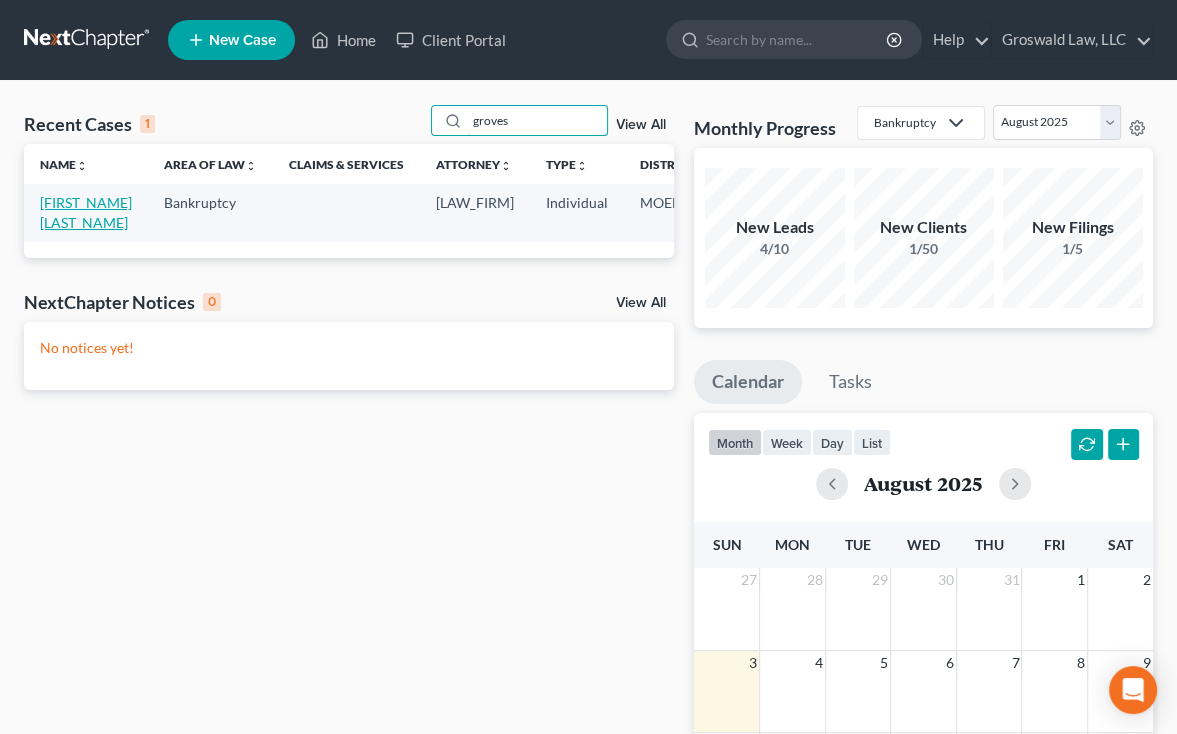 type on "groves" 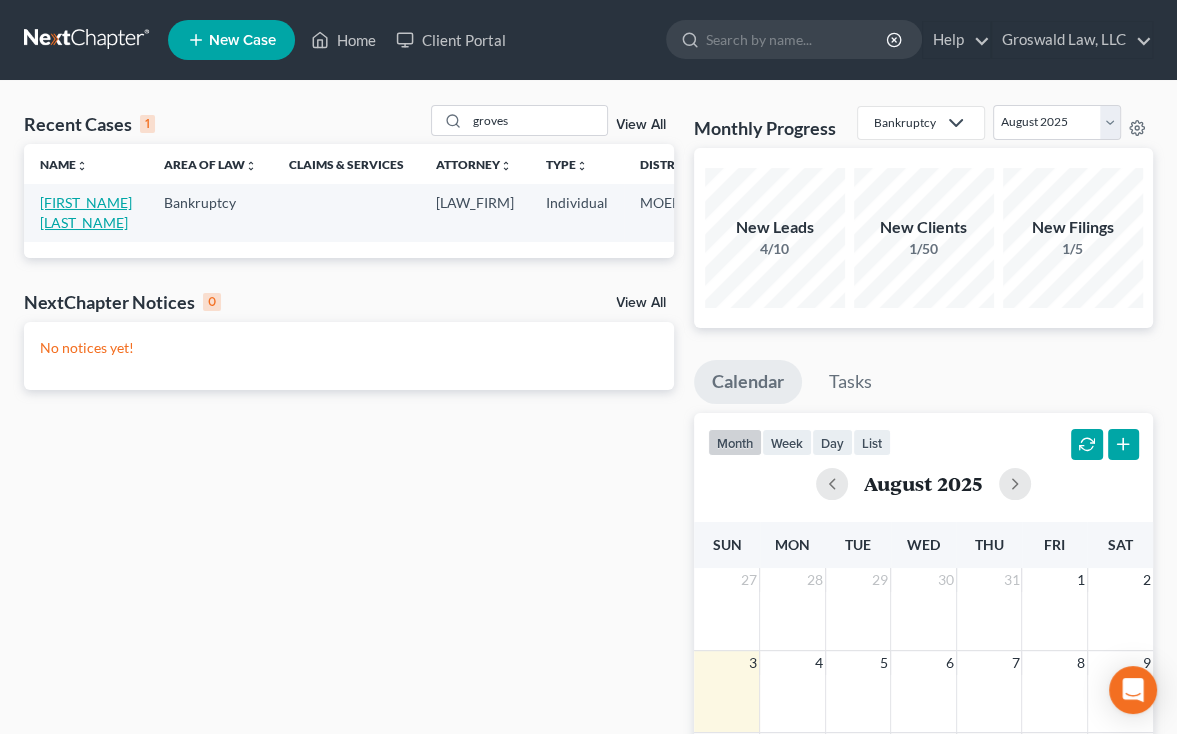 click on "[FIRST_NAME] [LAST_NAME]" at bounding box center (86, 212) 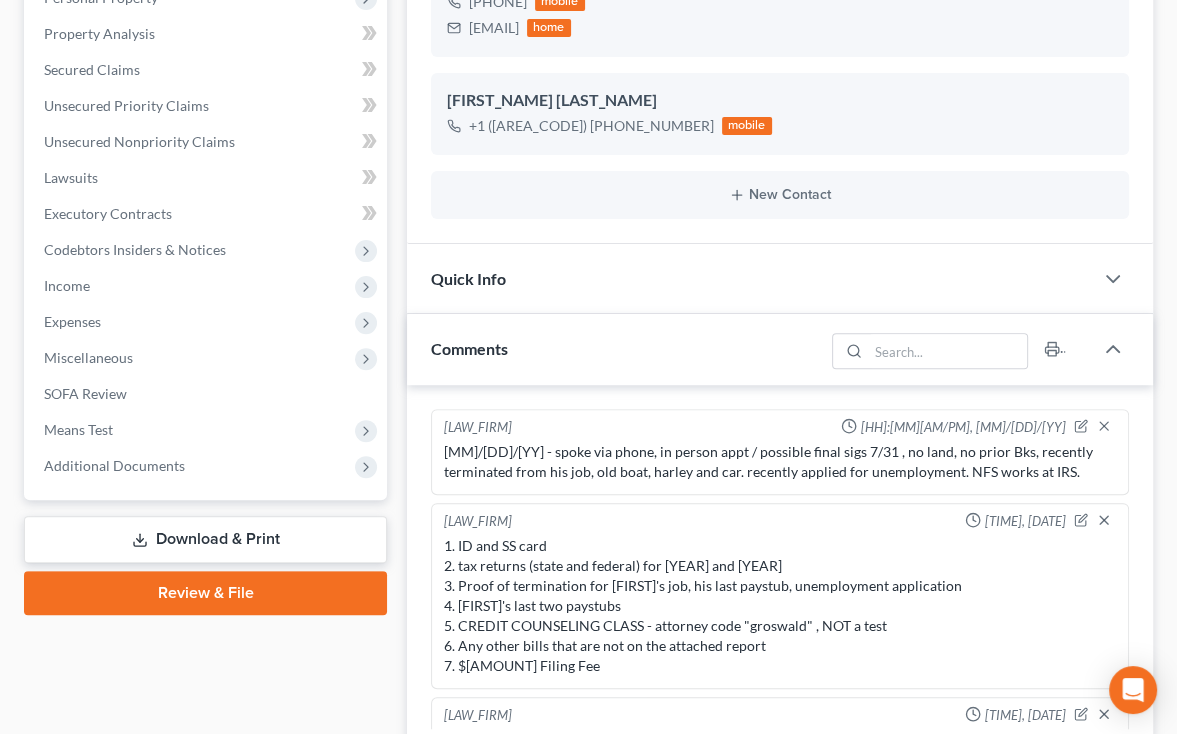 scroll, scrollTop: 415, scrollLeft: 0, axis: vertical 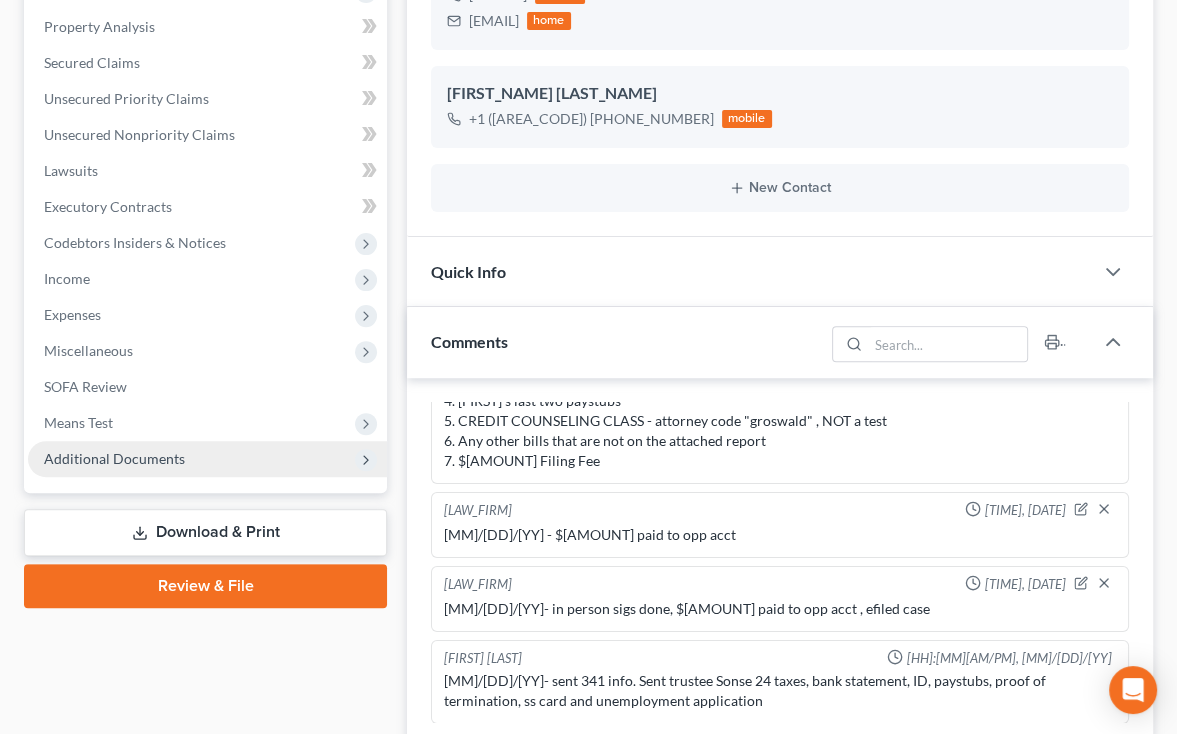 click on "Additional Documents" at bounding box center (114, 458) 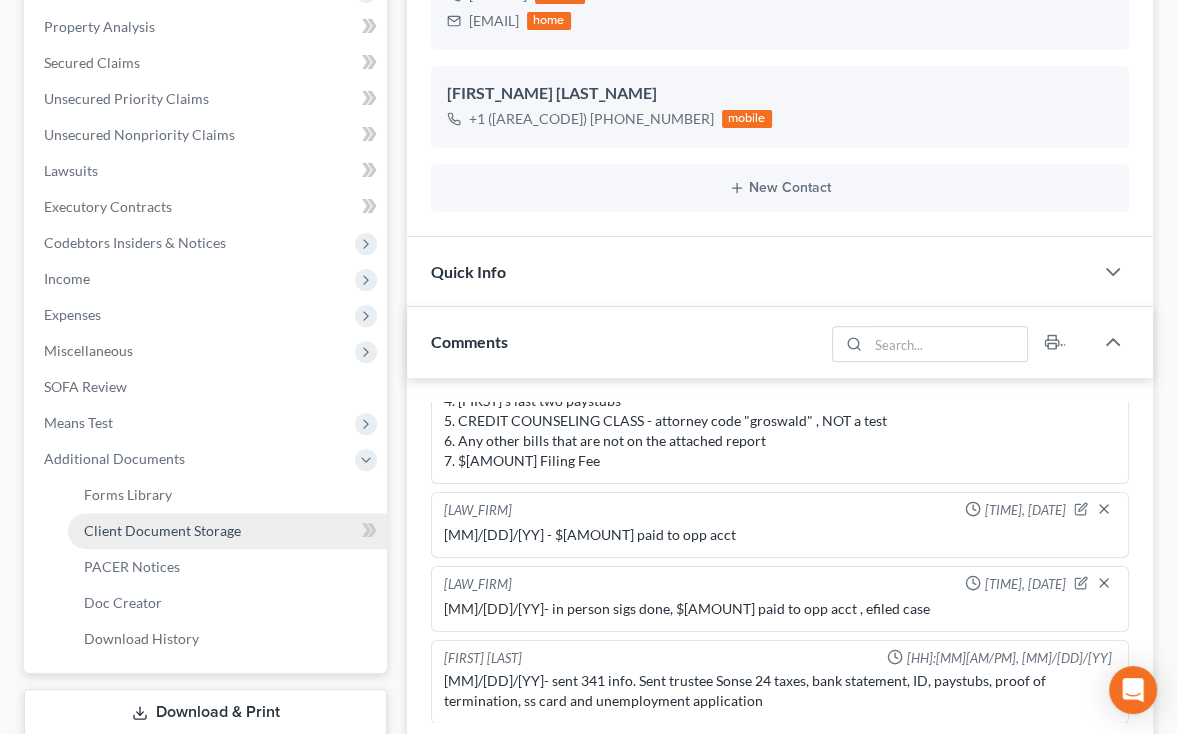 click on "Client Document Storage" at bounding box center [162, 530] 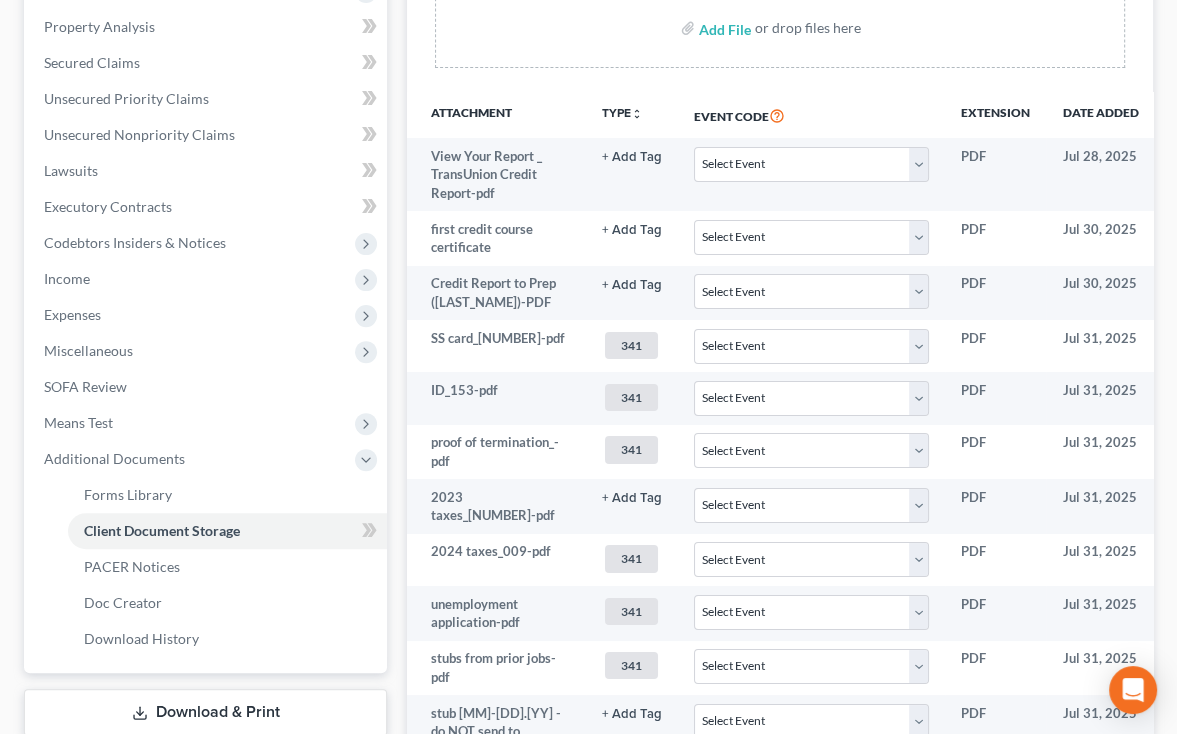 scroll, scrollTop: 0, scrollLeft: 0, axis: both 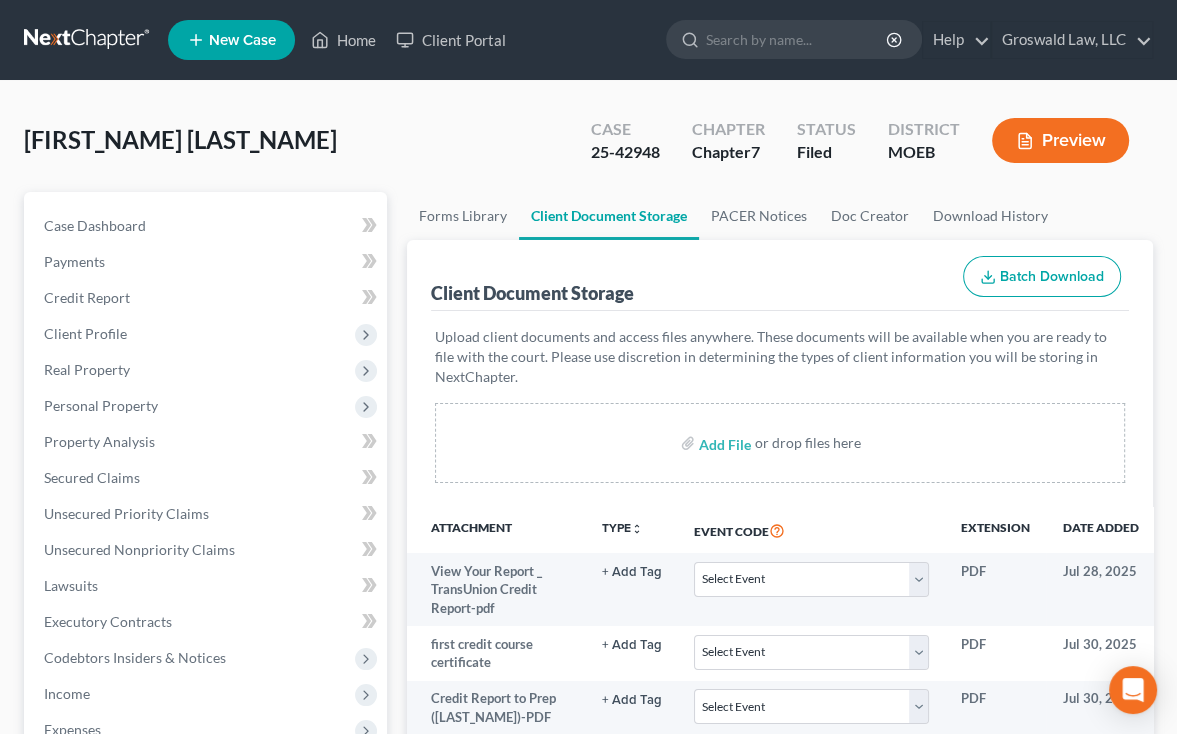 click on "[FIRST_NAME] [LAST_NAME] Upgraded Case [CASE_NUMBER] Chapter [CHAPTER] Status Filed District [DISTRICT] Preview" at bounding box center [588, 148] 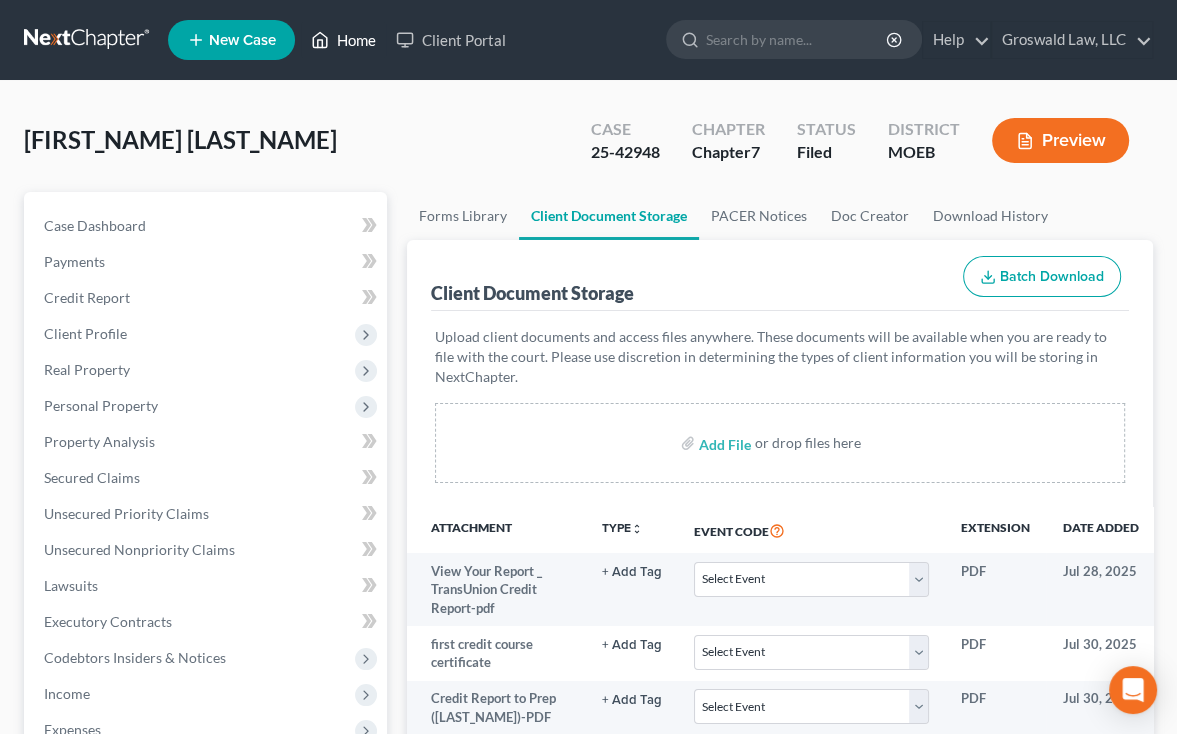 click on "Home" at bounding box center [343, 40] 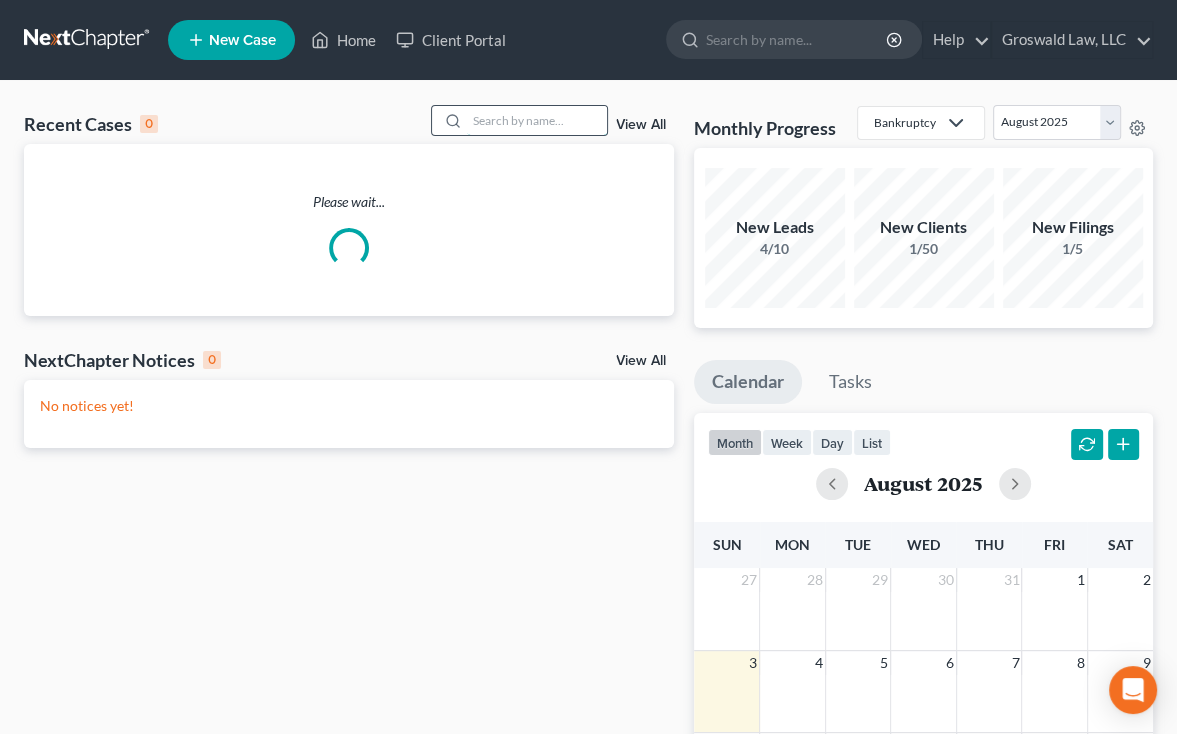 click at bounding box center (537, 120) 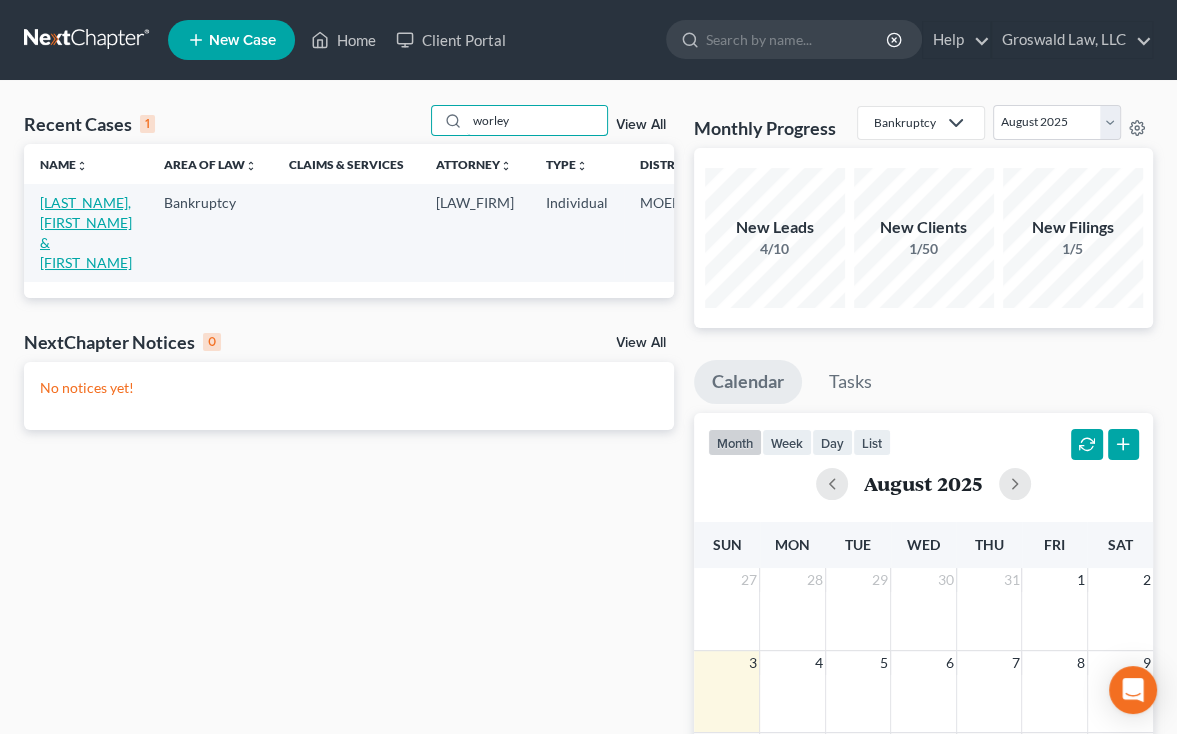 type on "worley" 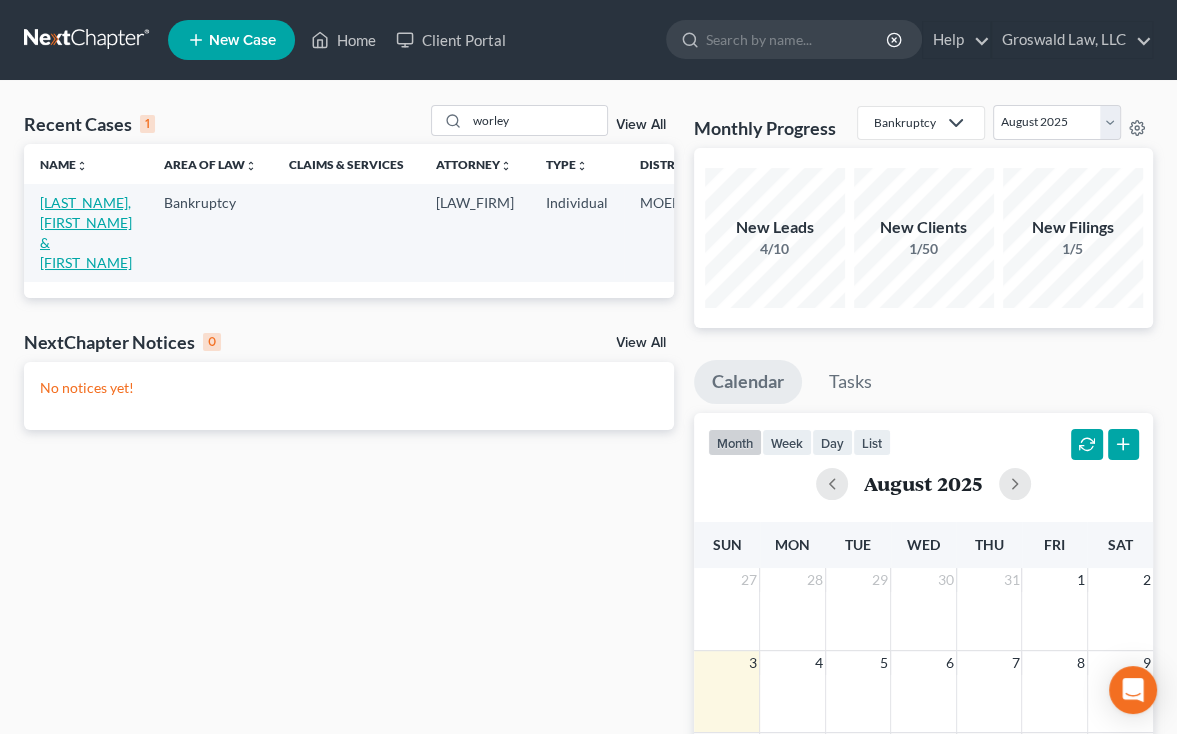 click on "[LAST_NAME], [FIRST_NAME] & [FIRST_NAME]" at bounding box center (86, 232) 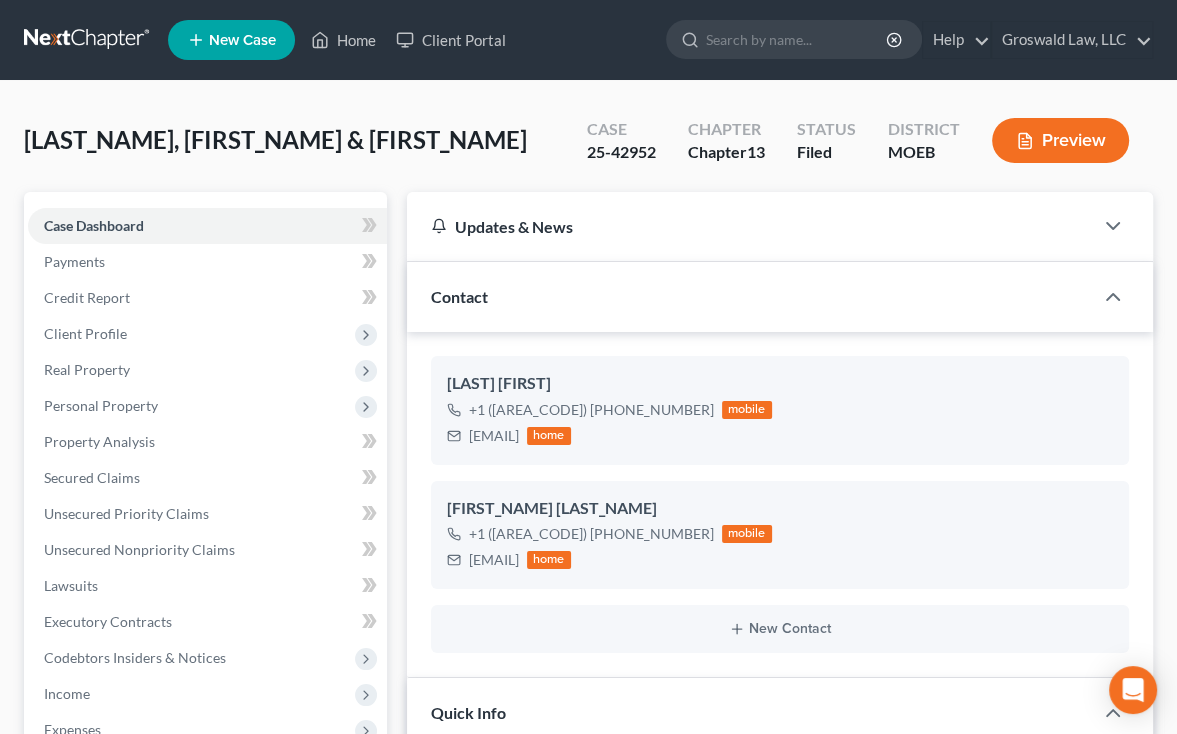scroll, scrollTop: 510, scrollLeft: 0, axis: vertical 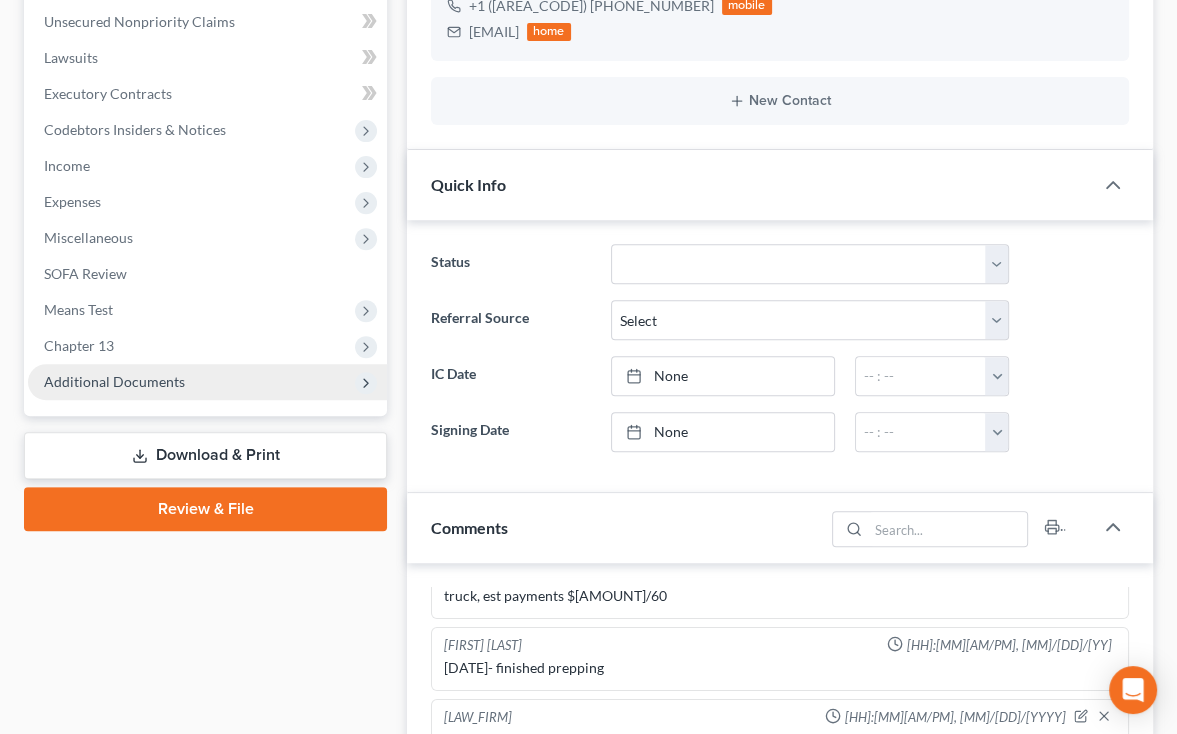 click on "Additional Documents" at bounding box center [114, 381] 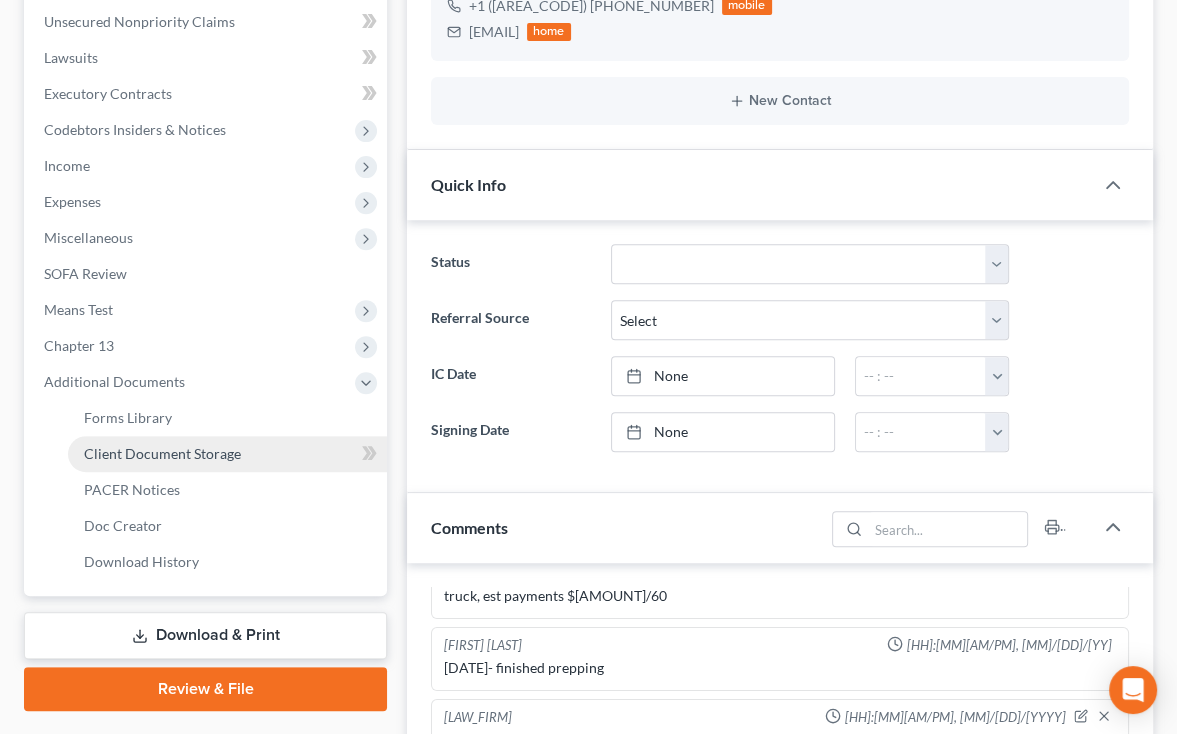 click on "Client Document Storage" at bounding box center (162, 453) 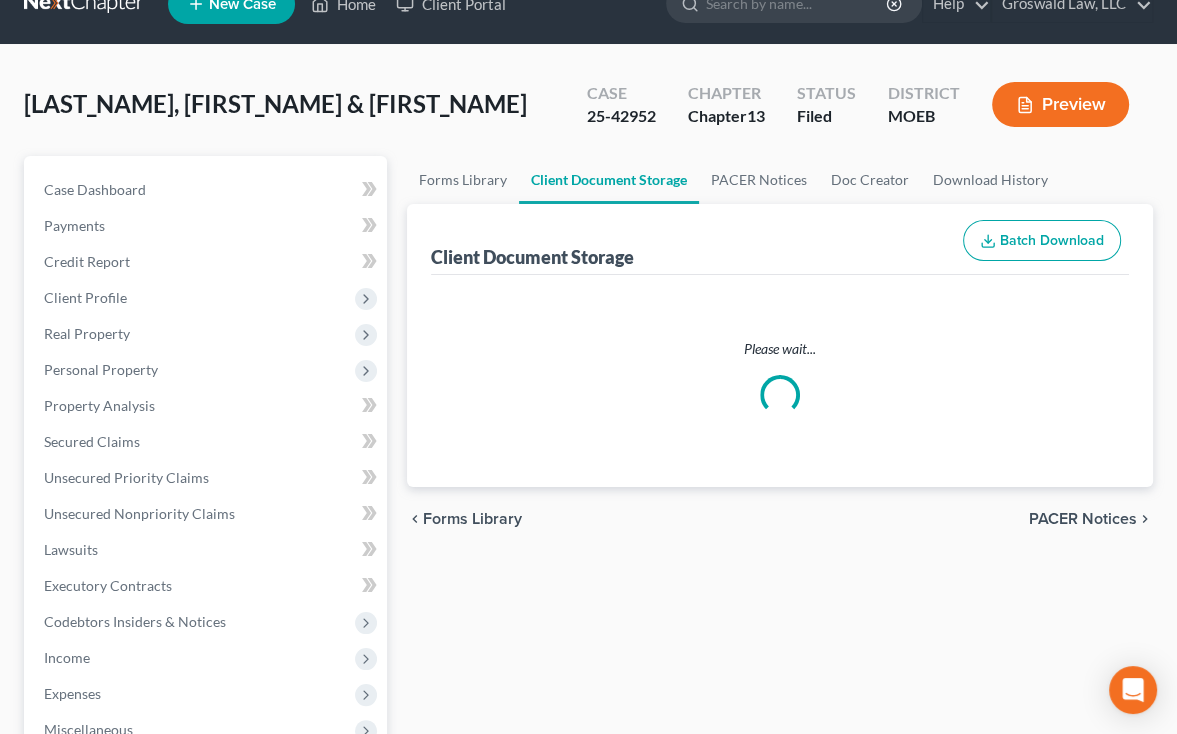 scroll, scrollTop: 0, scrollLeft: 0, axis: both 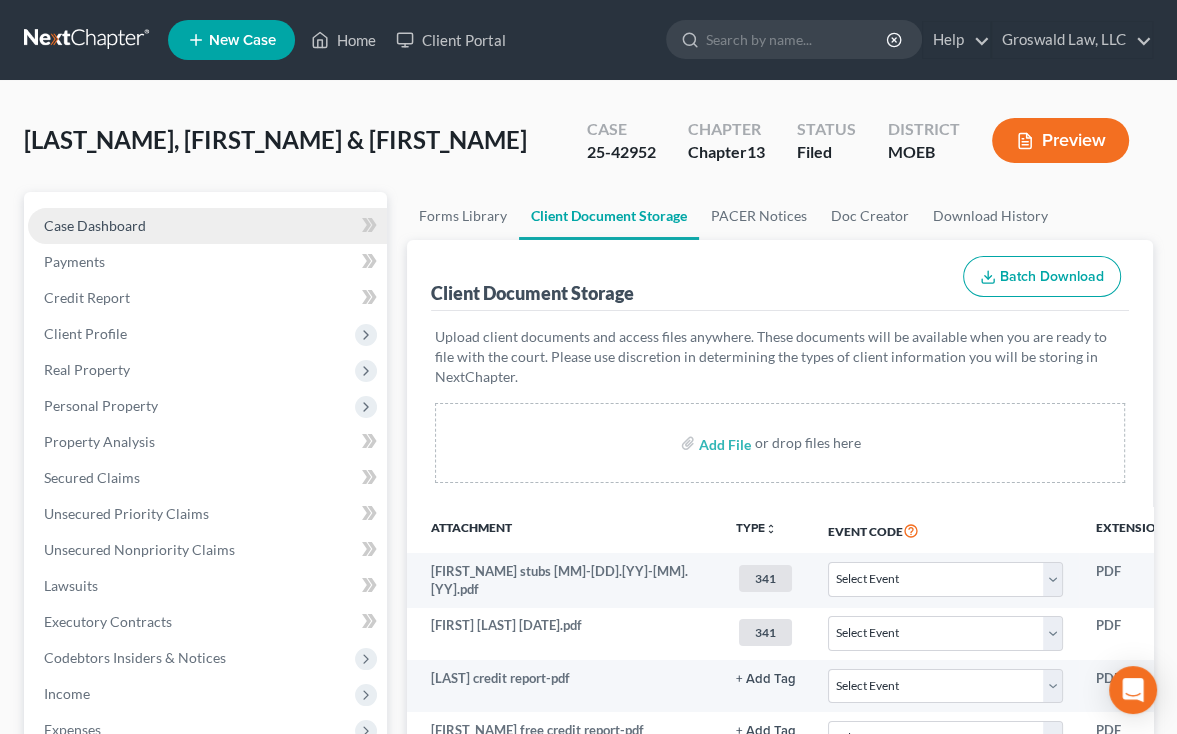 click on "Case Dashboard" at bounding box center [95, 225] 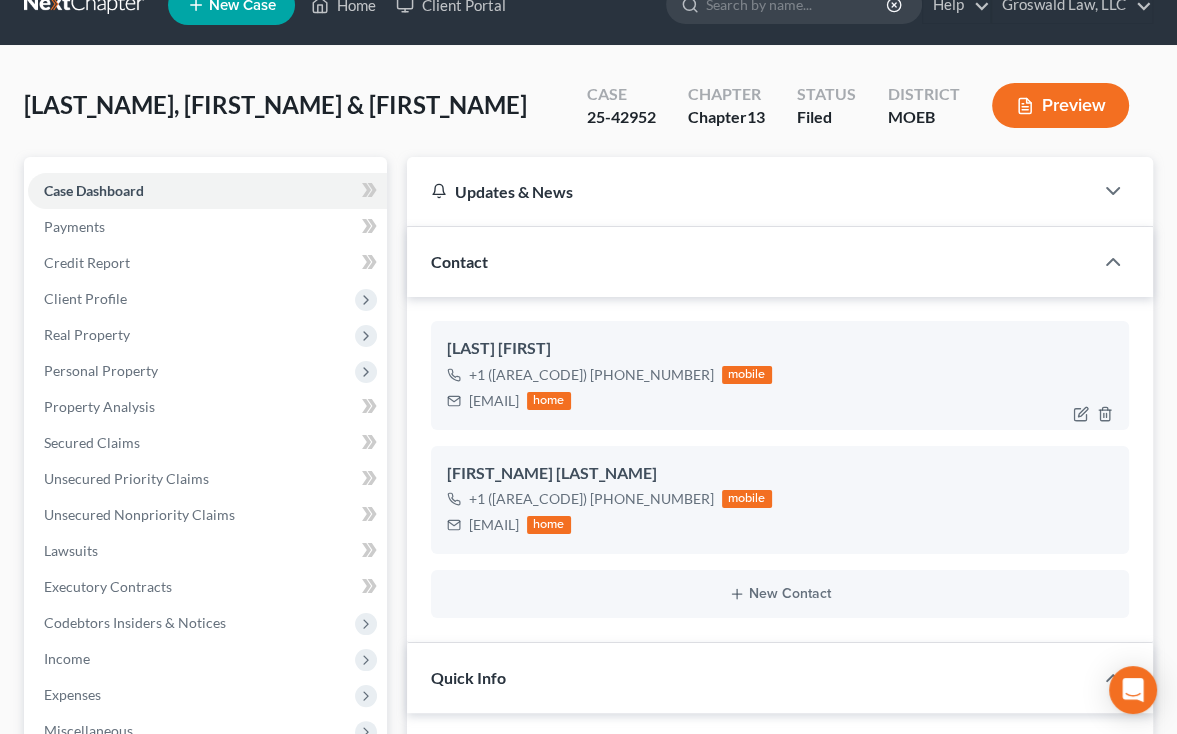 scroll, scrollTop: 582, scrollLeft: 0, axis: vertical 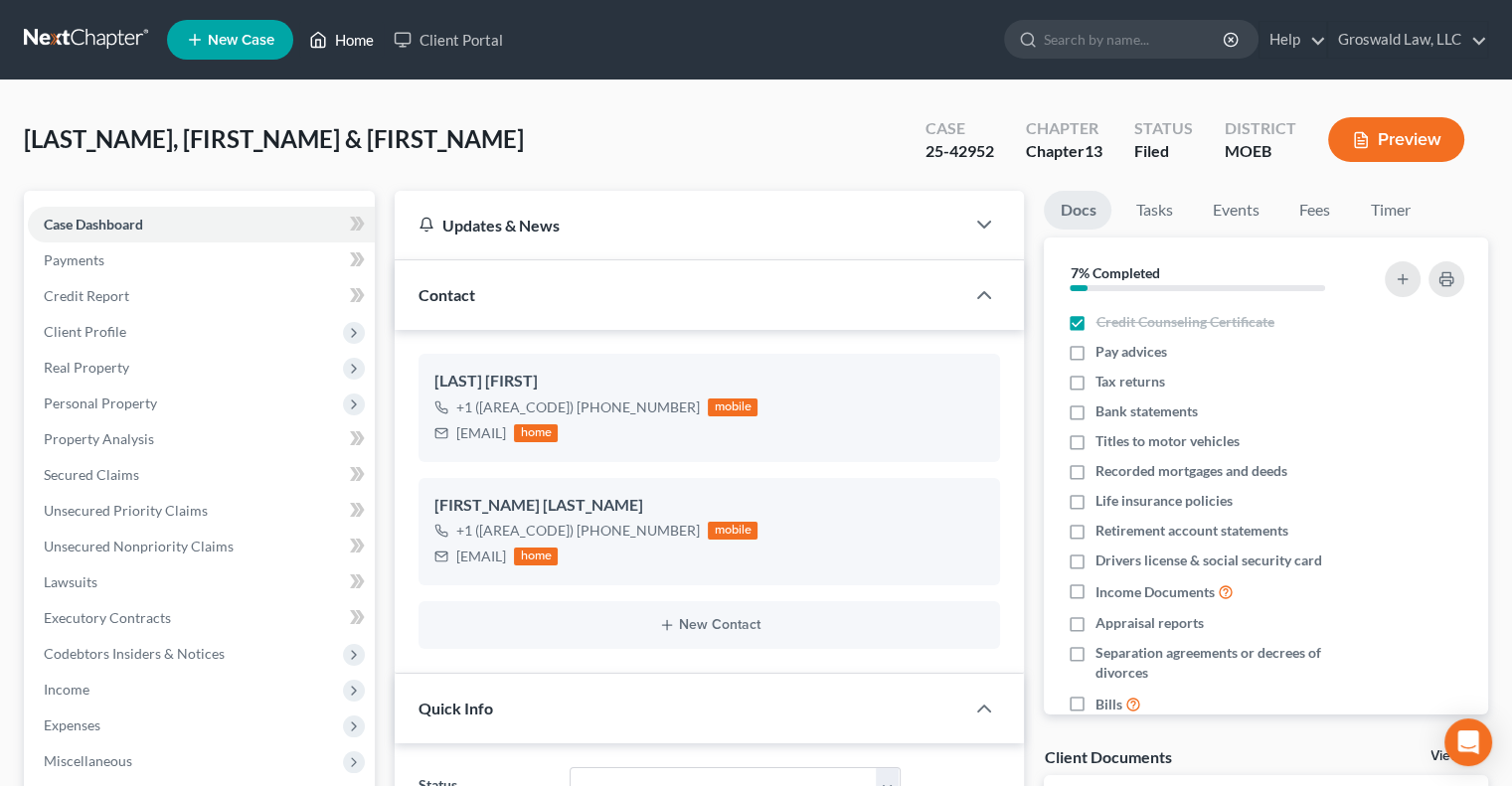 click on "Home" at bounding box center (341, 40) 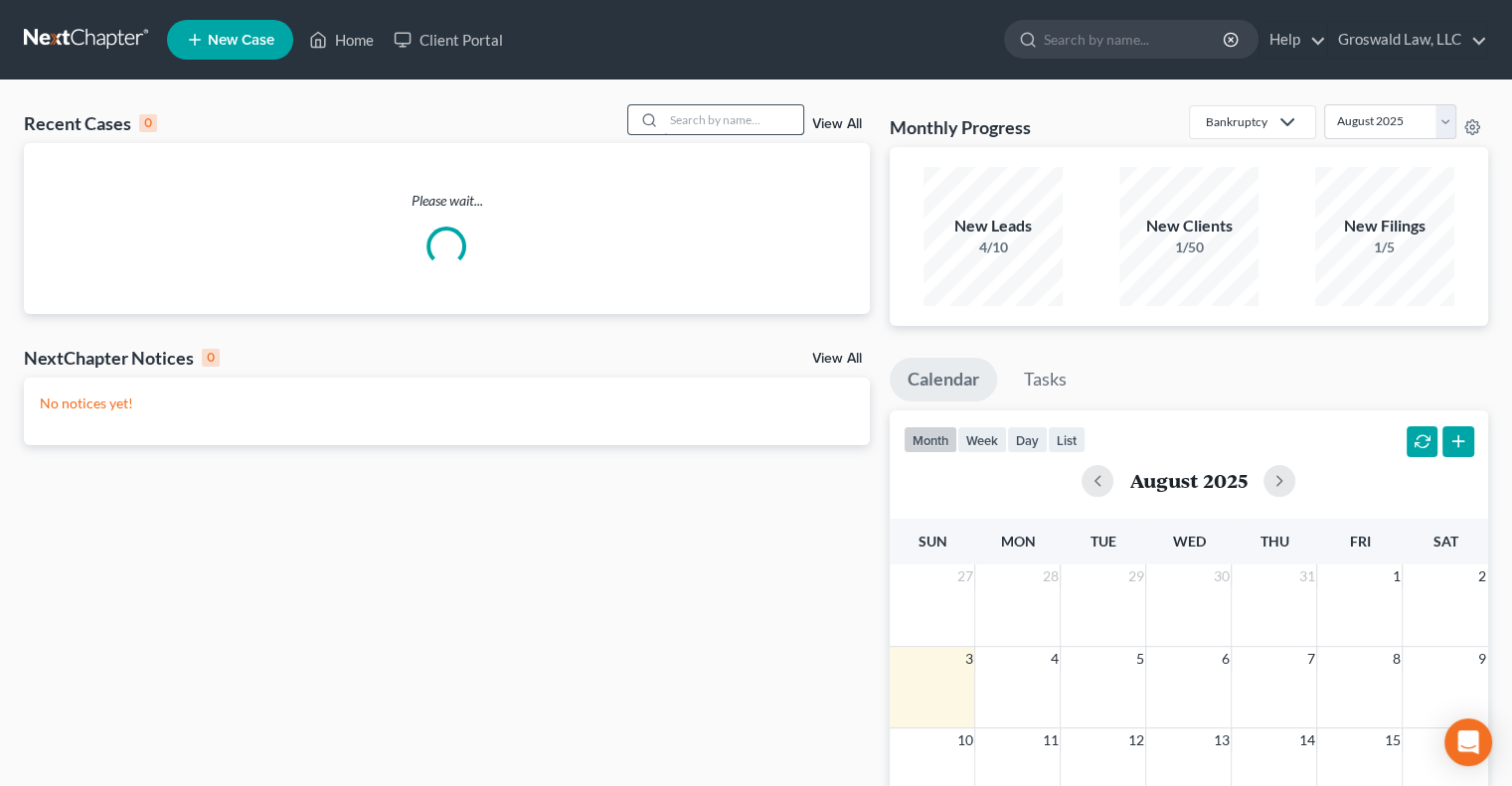 click at bounding box center [734, 119] 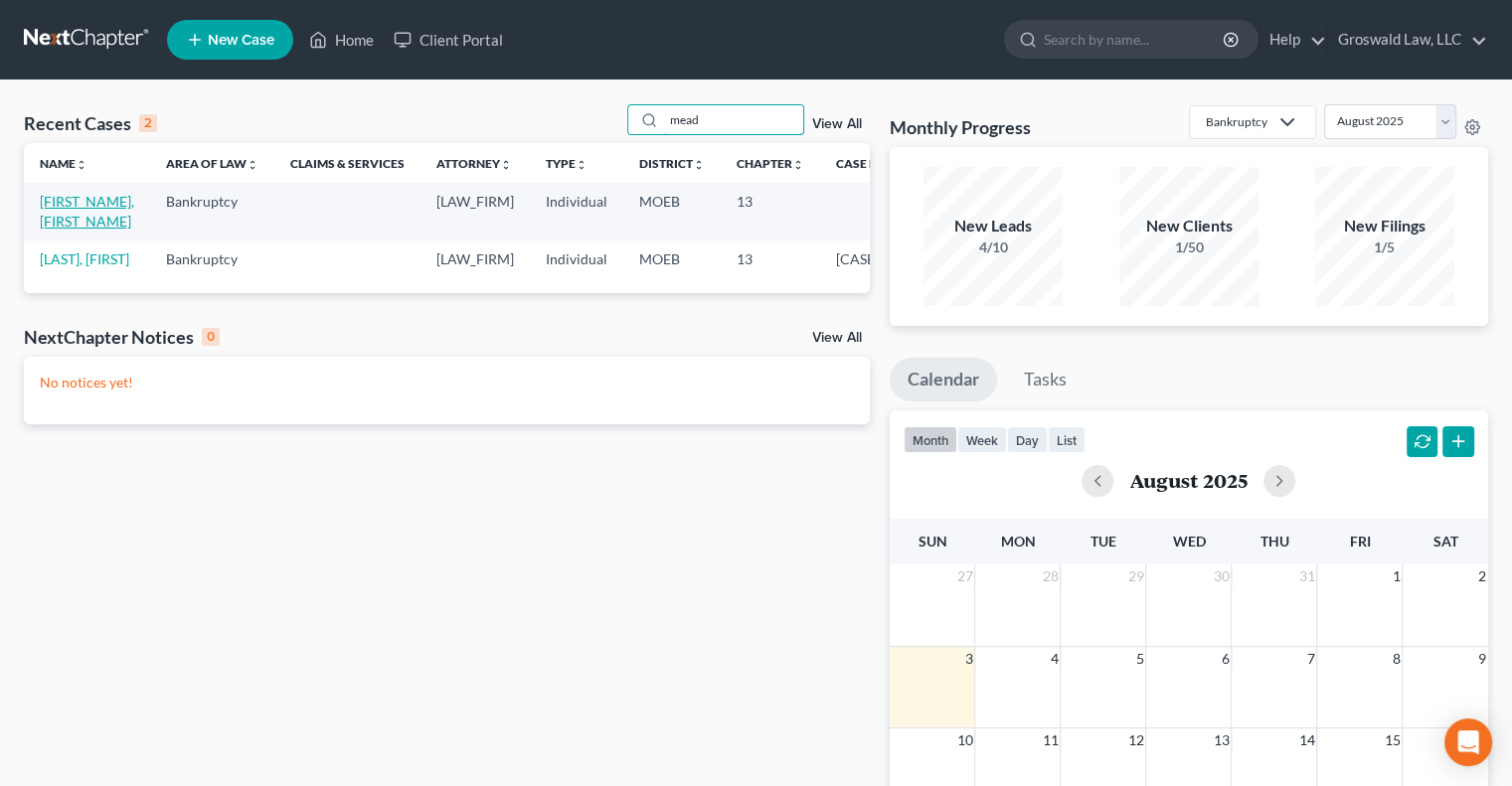 type on "mead" 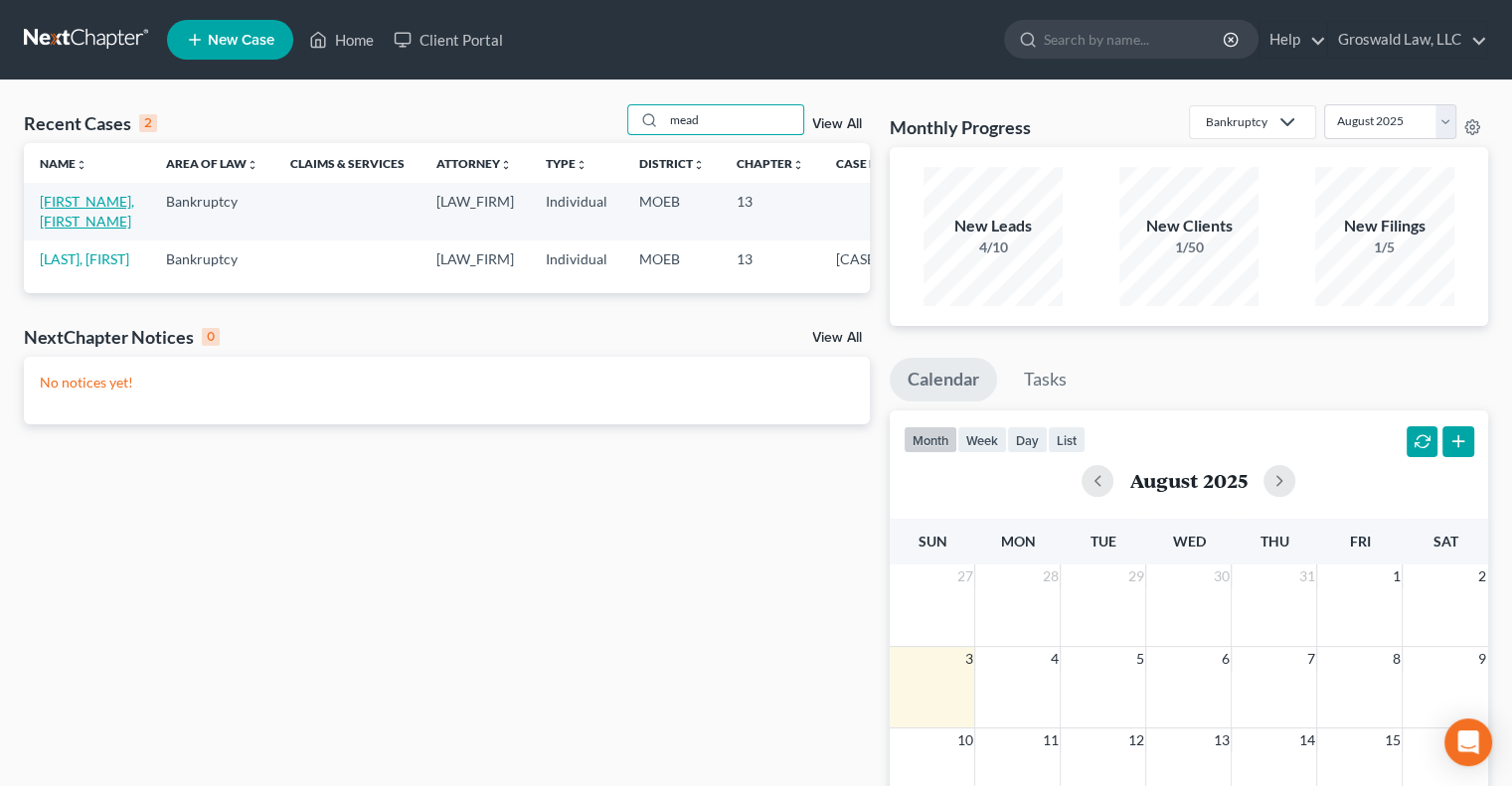 click on "[FIRST_NAME], [FIRST_NAME]" at bounding box center [86, 211] 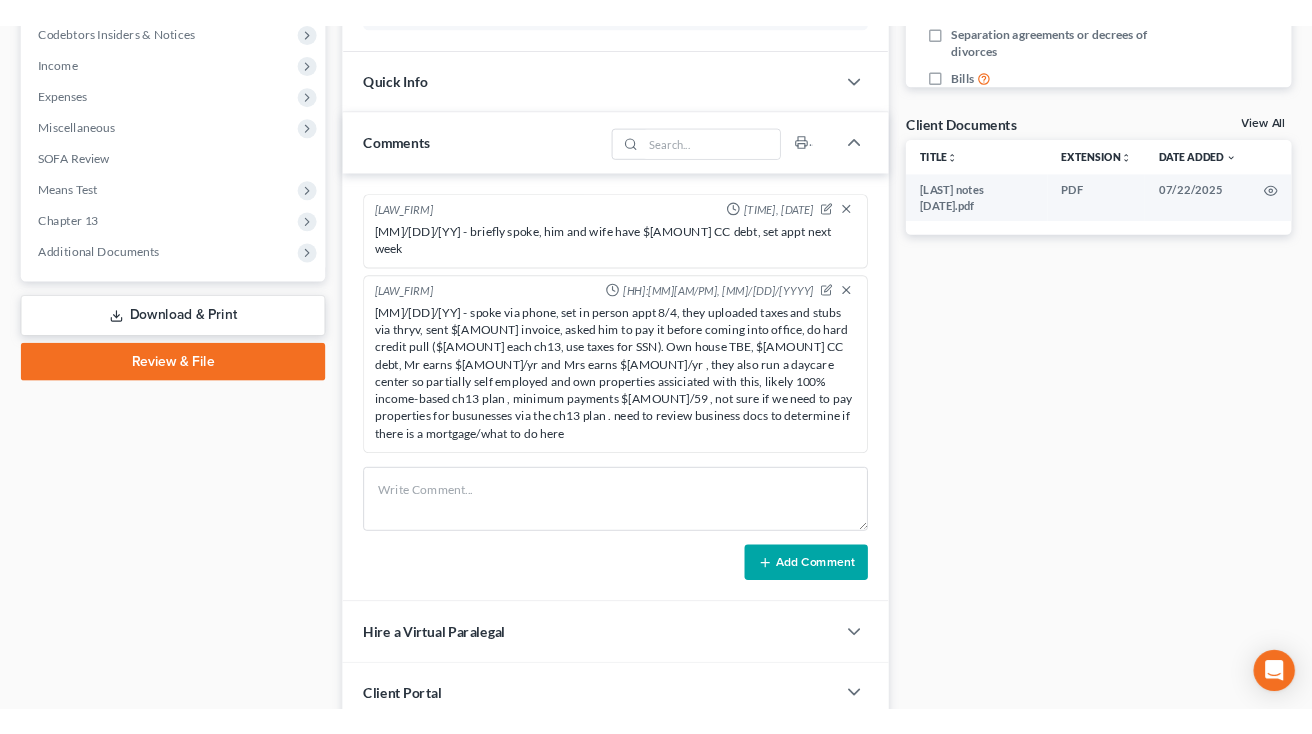 scroll, scrollTop: 650, scrollLeft: 0, axis: vertical 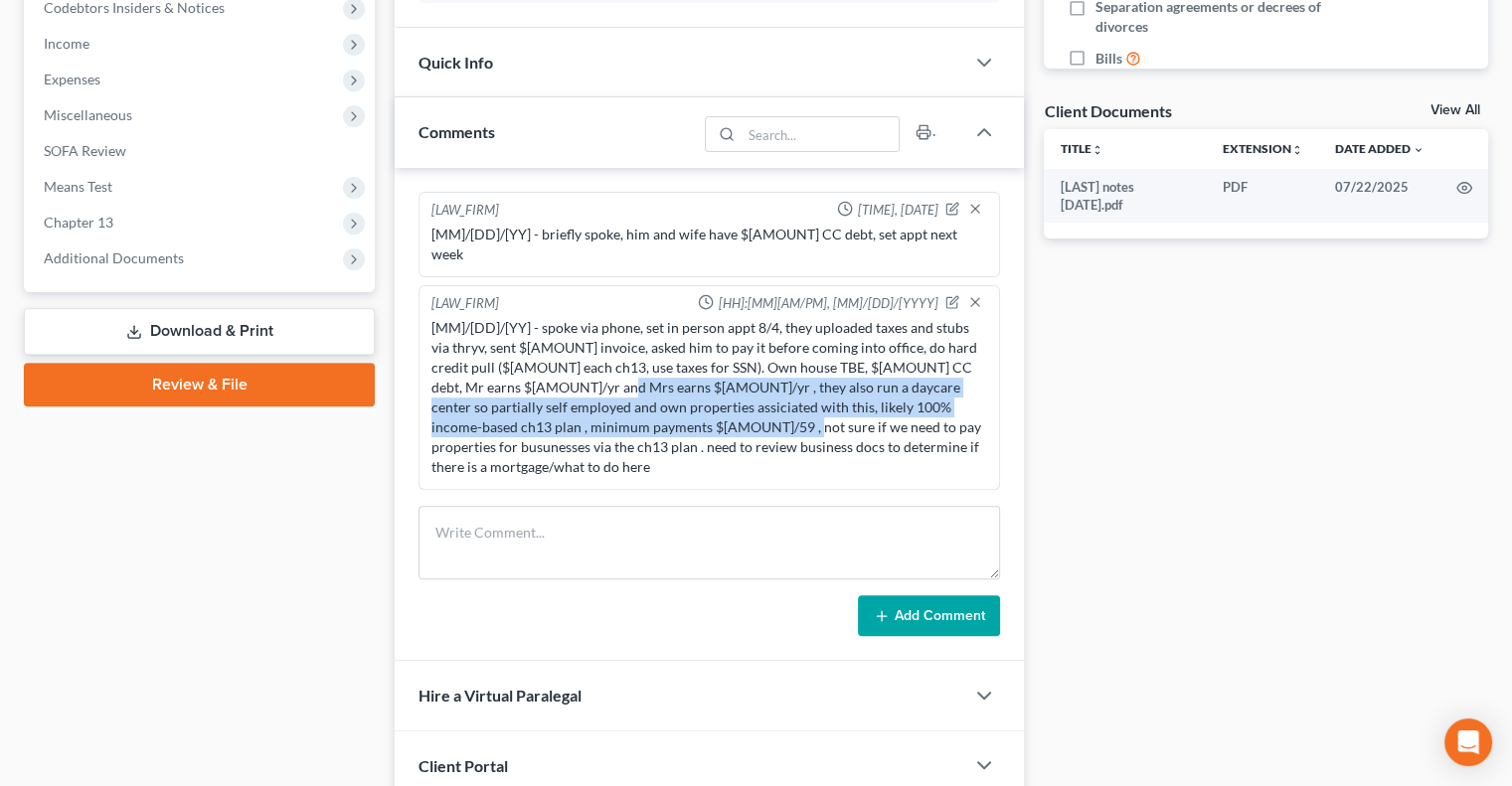 drag, startPoint x: 553, startPoint y: 371, endPoint x: 707, endPoint y: 401, distance: 156.89487 